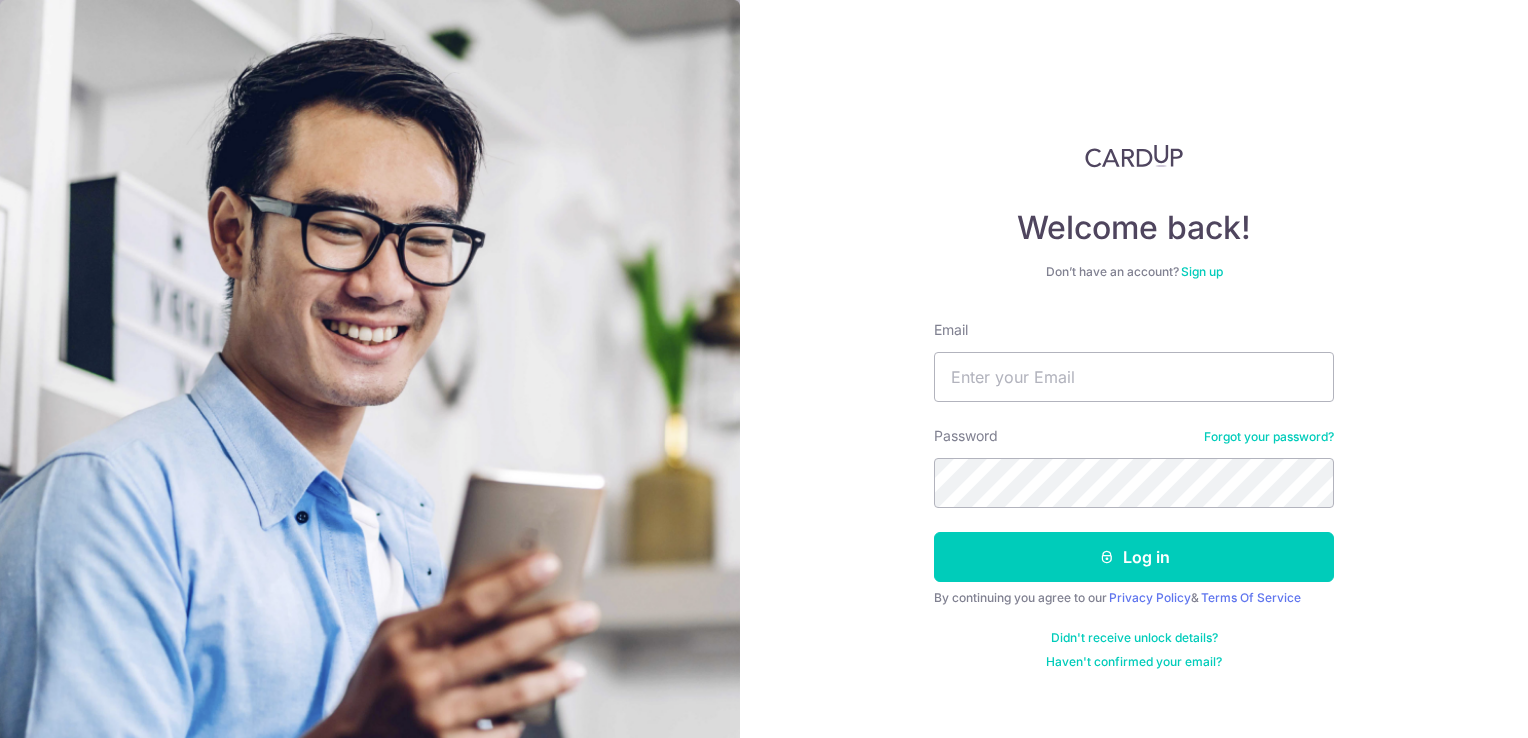 scroll, scrollTop: 0, scrollLeft: 0, axis: both 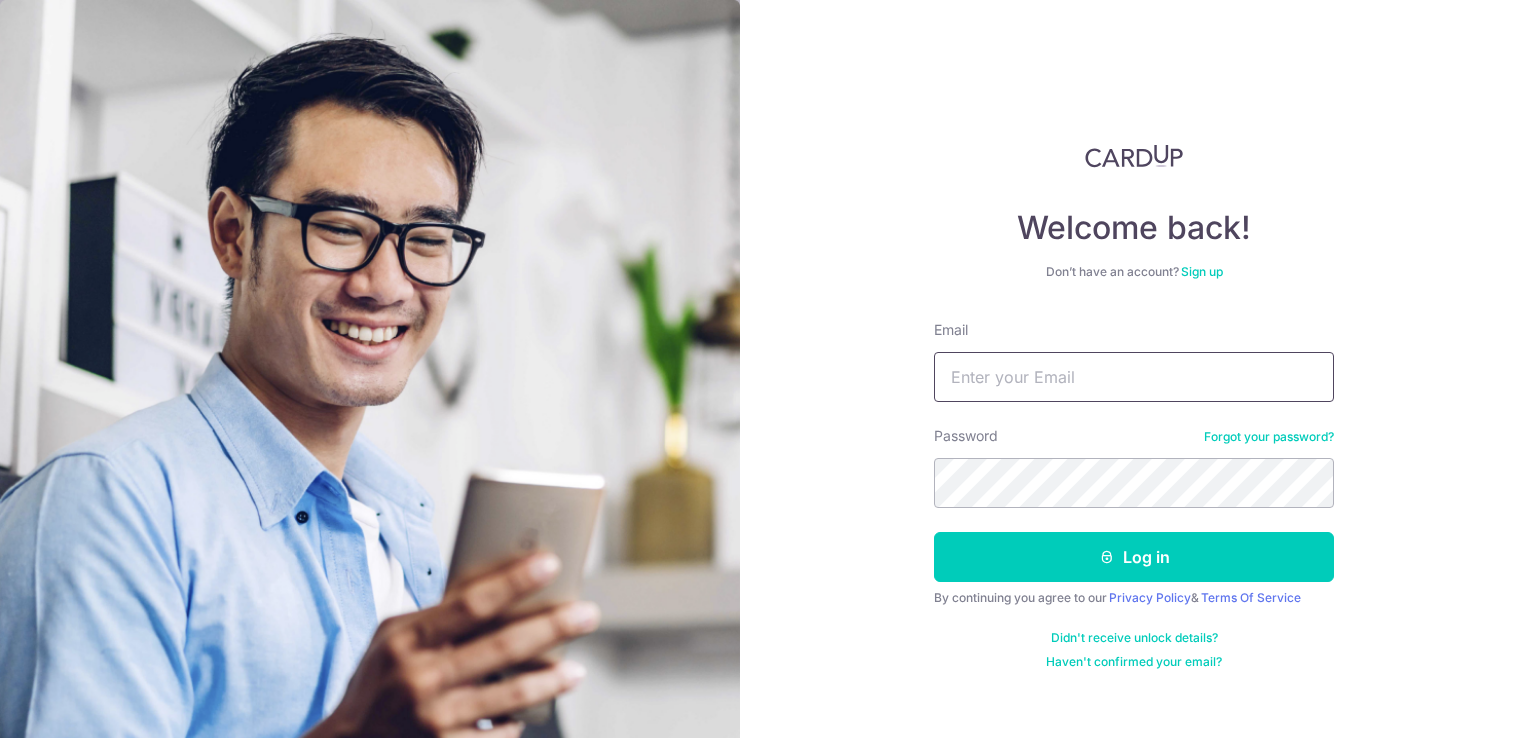 drag, startPoint x: 1088, startPoint y: 364, endPoint x: 1088, endPoint y: 375, distance: 11 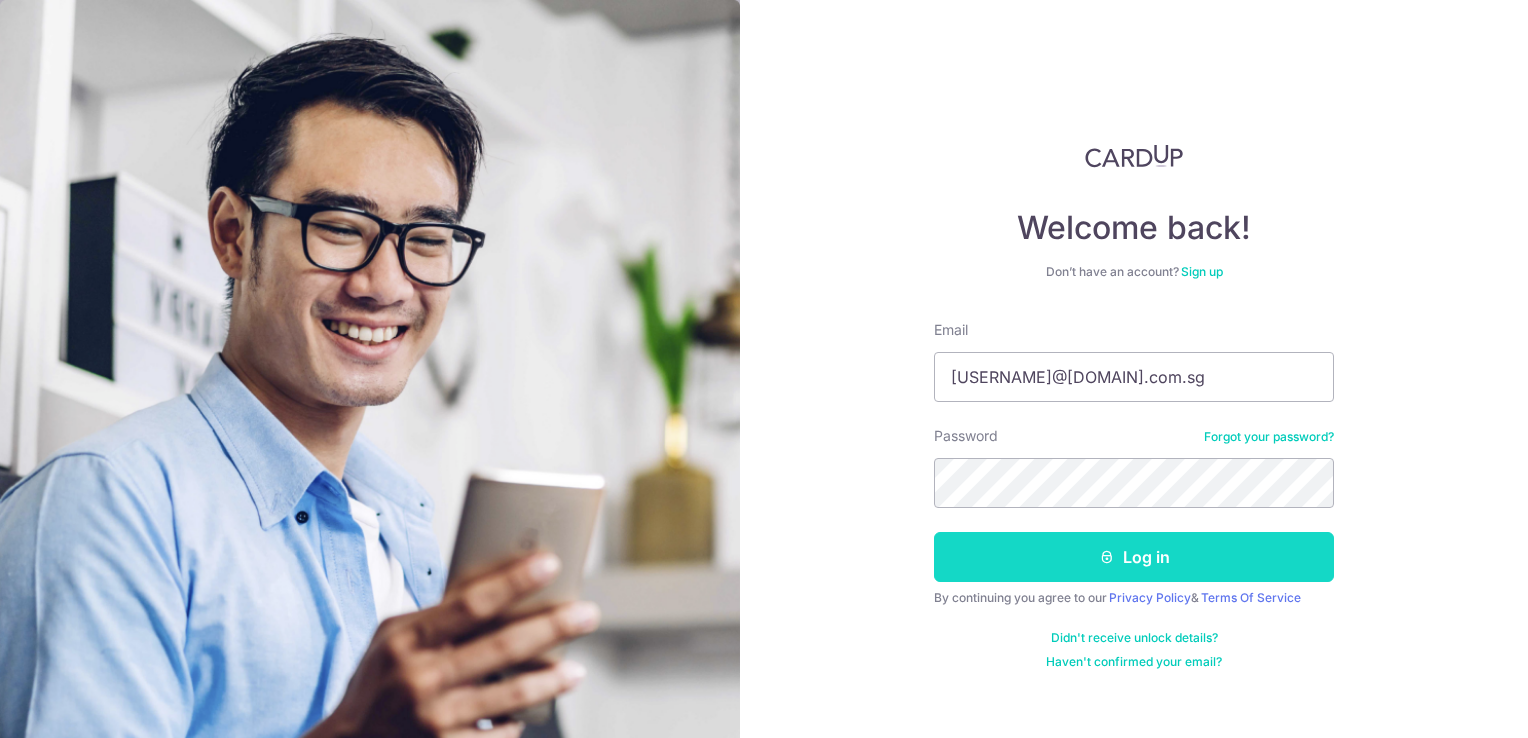 click at bounding box center [1107, 557] 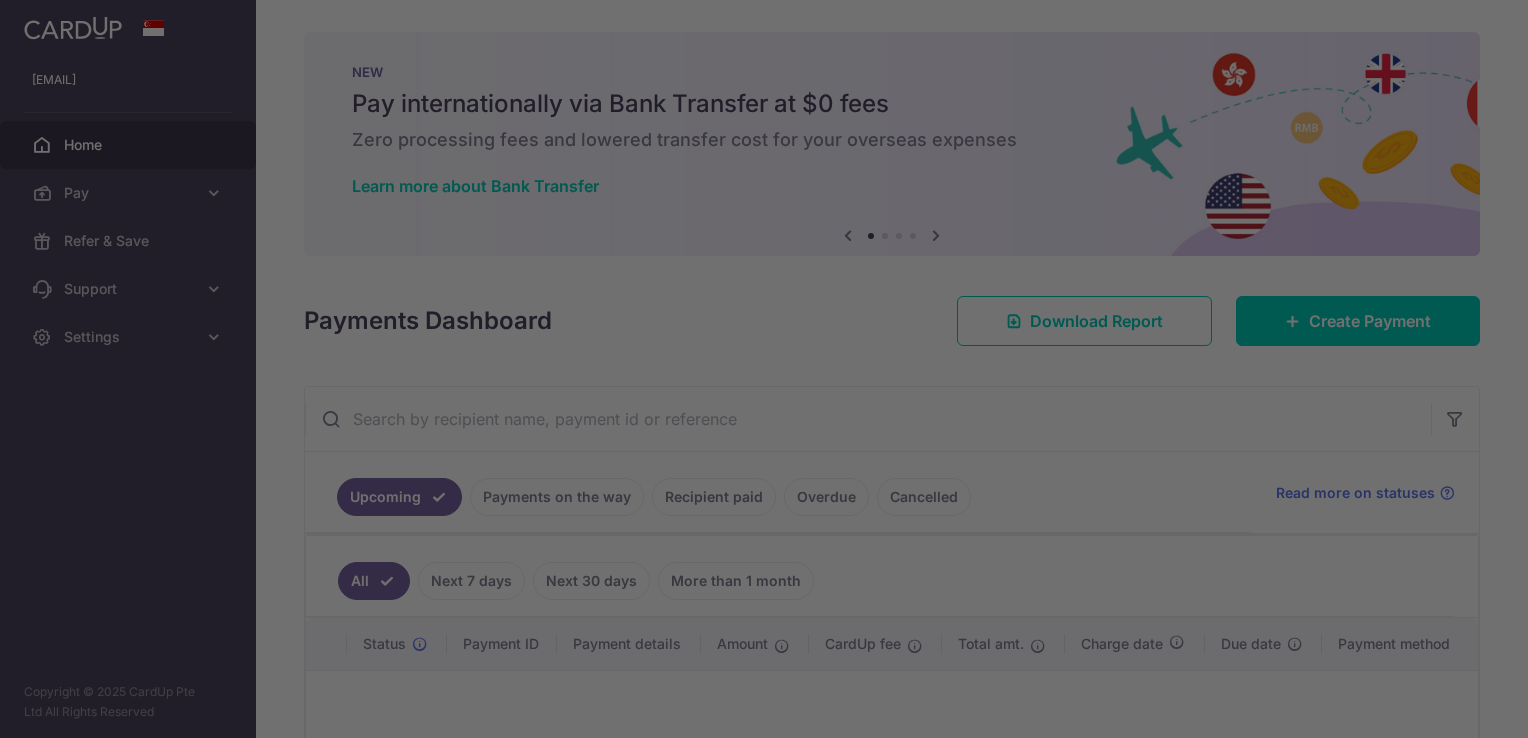 scroll, scrollTop: 0, scrollLeft: 0, axis: both 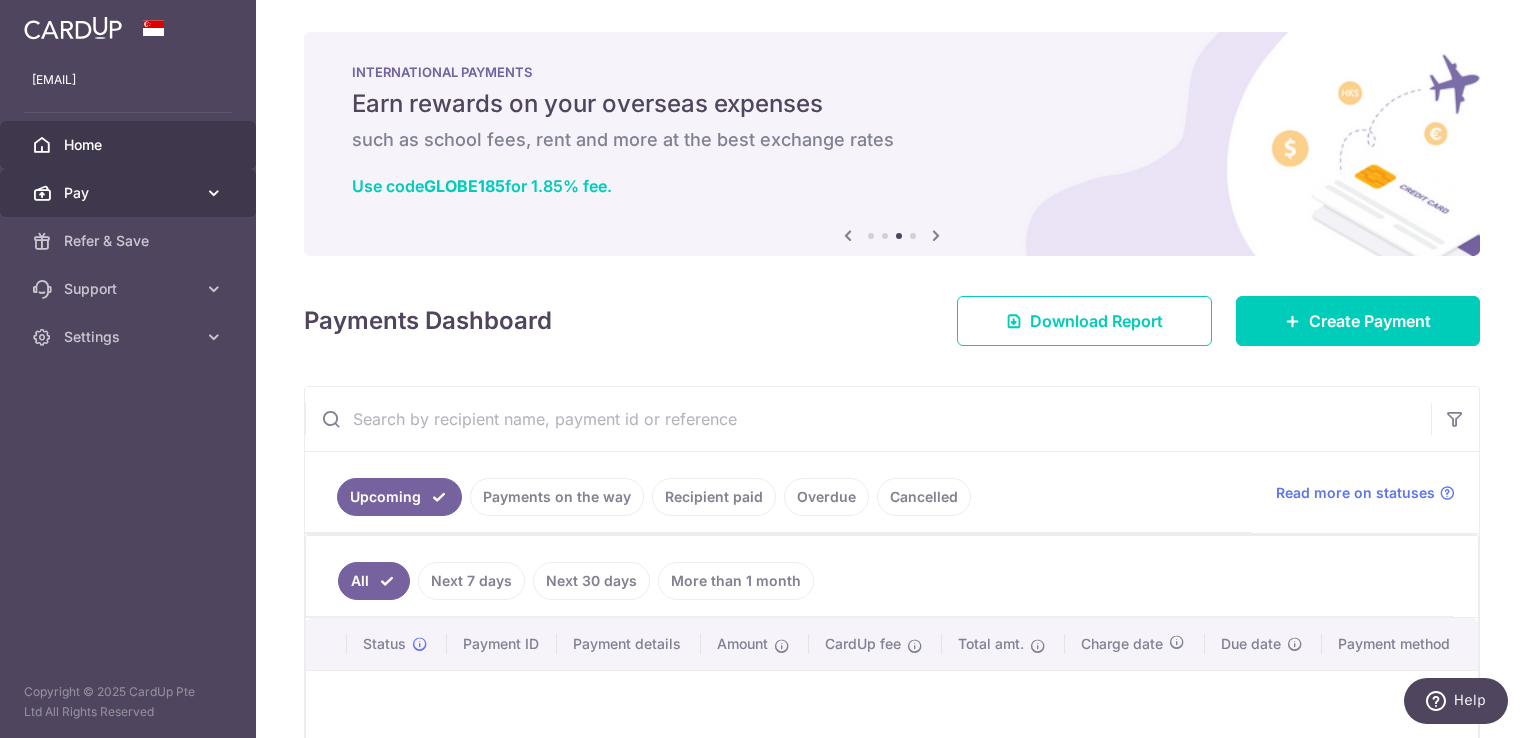 click on "Pay" at bounding box center (130, 193) 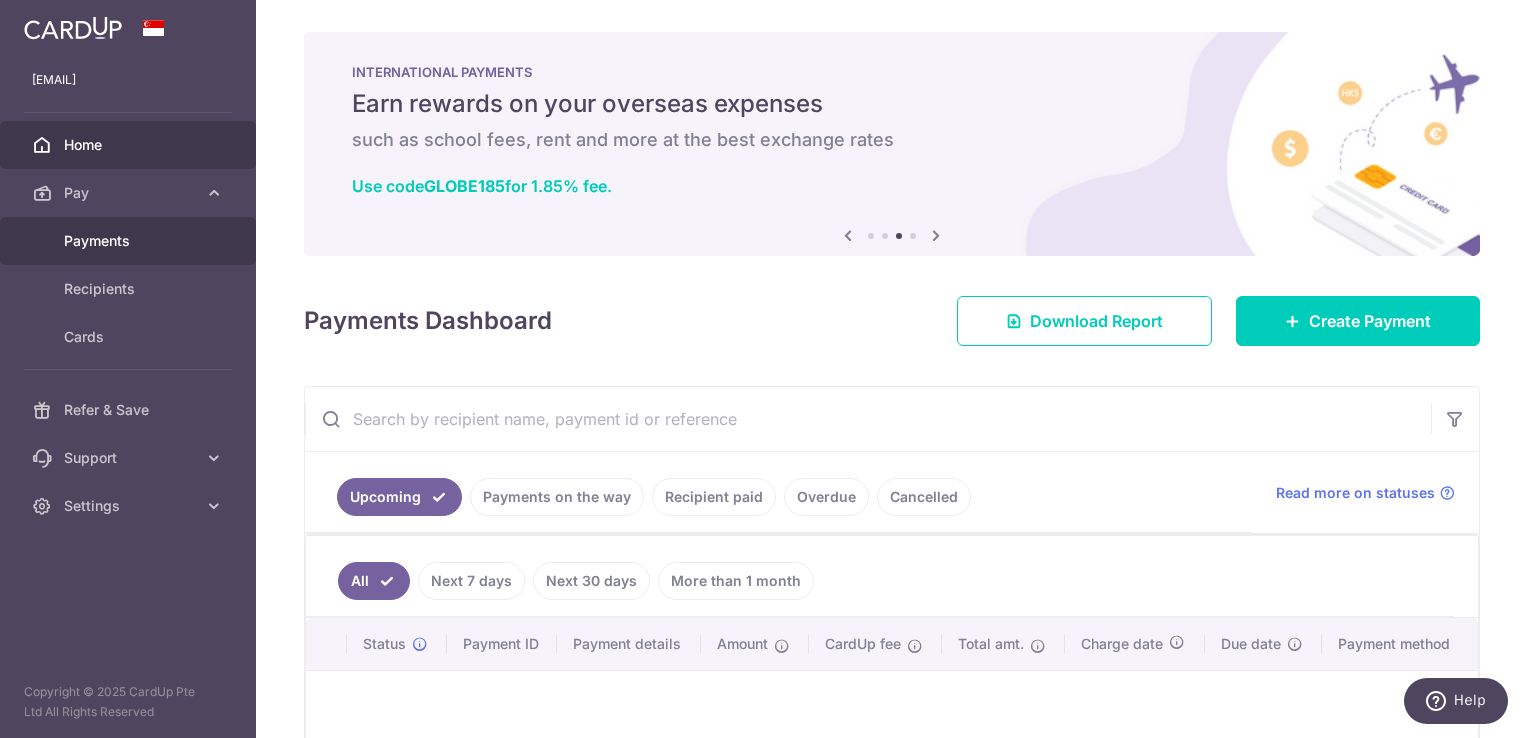 click on "Payments" at bounding box center (130, 241) 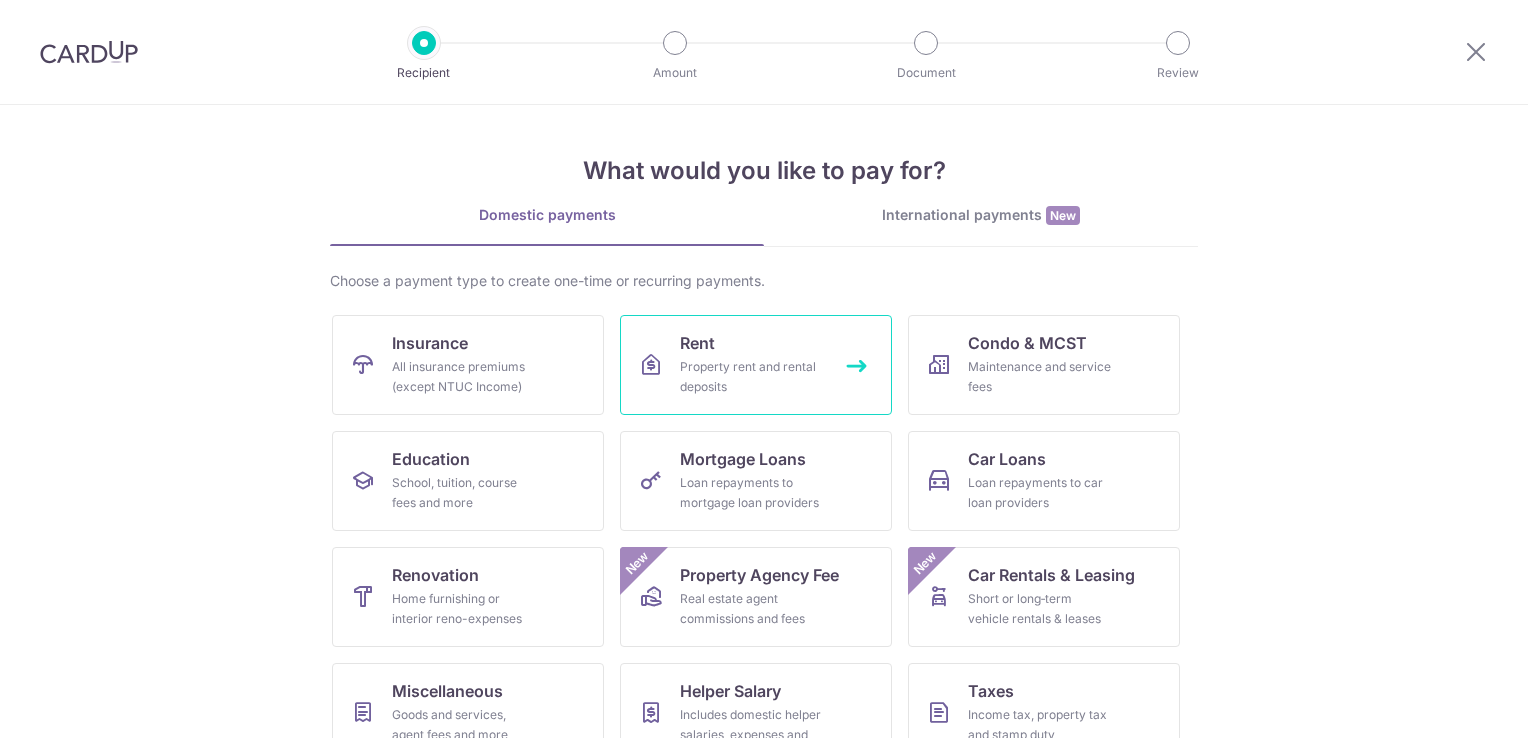 scroll, scrollTop: 0, scrollLeft: 0, axis: both 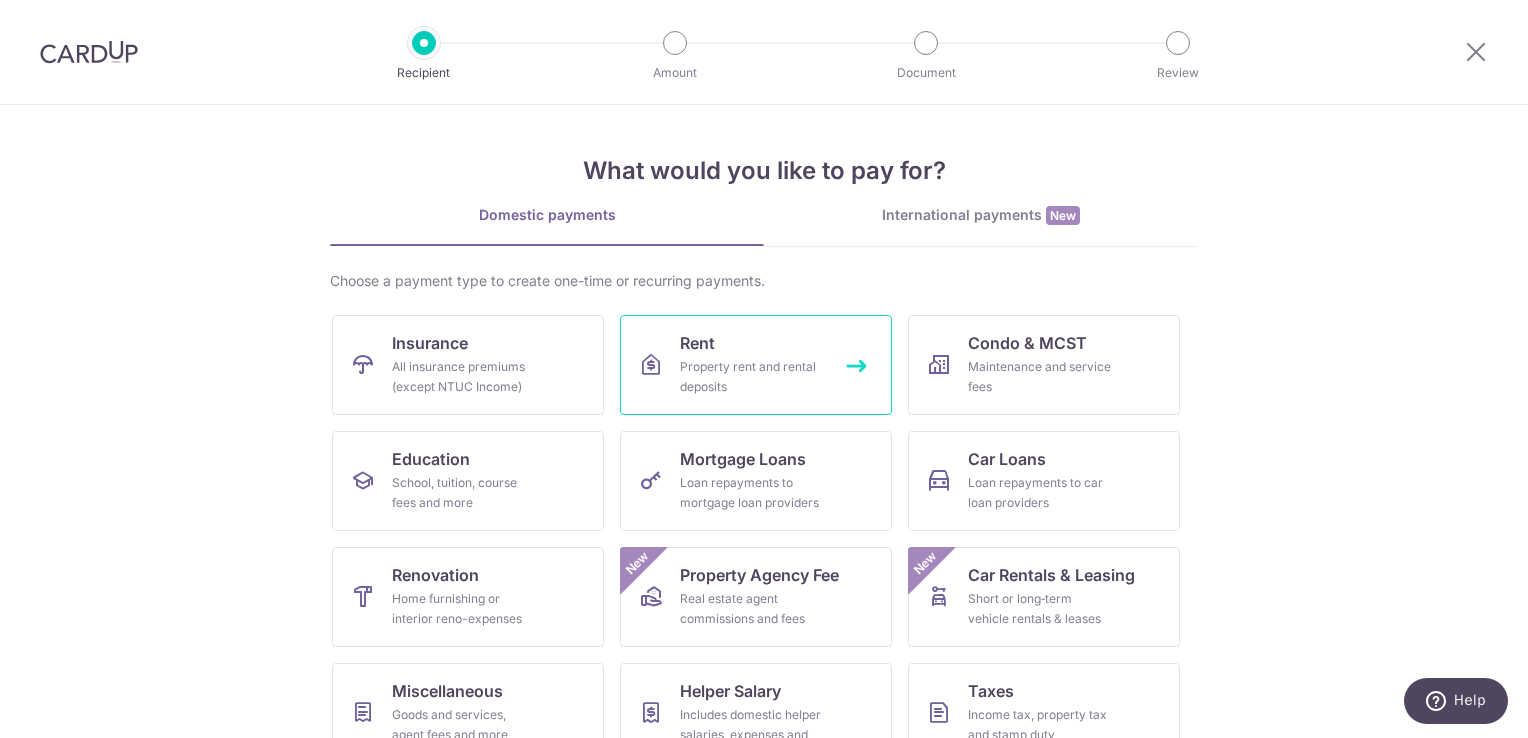 click on "Property rent and rental deposits" at bounding box center (752, 377) 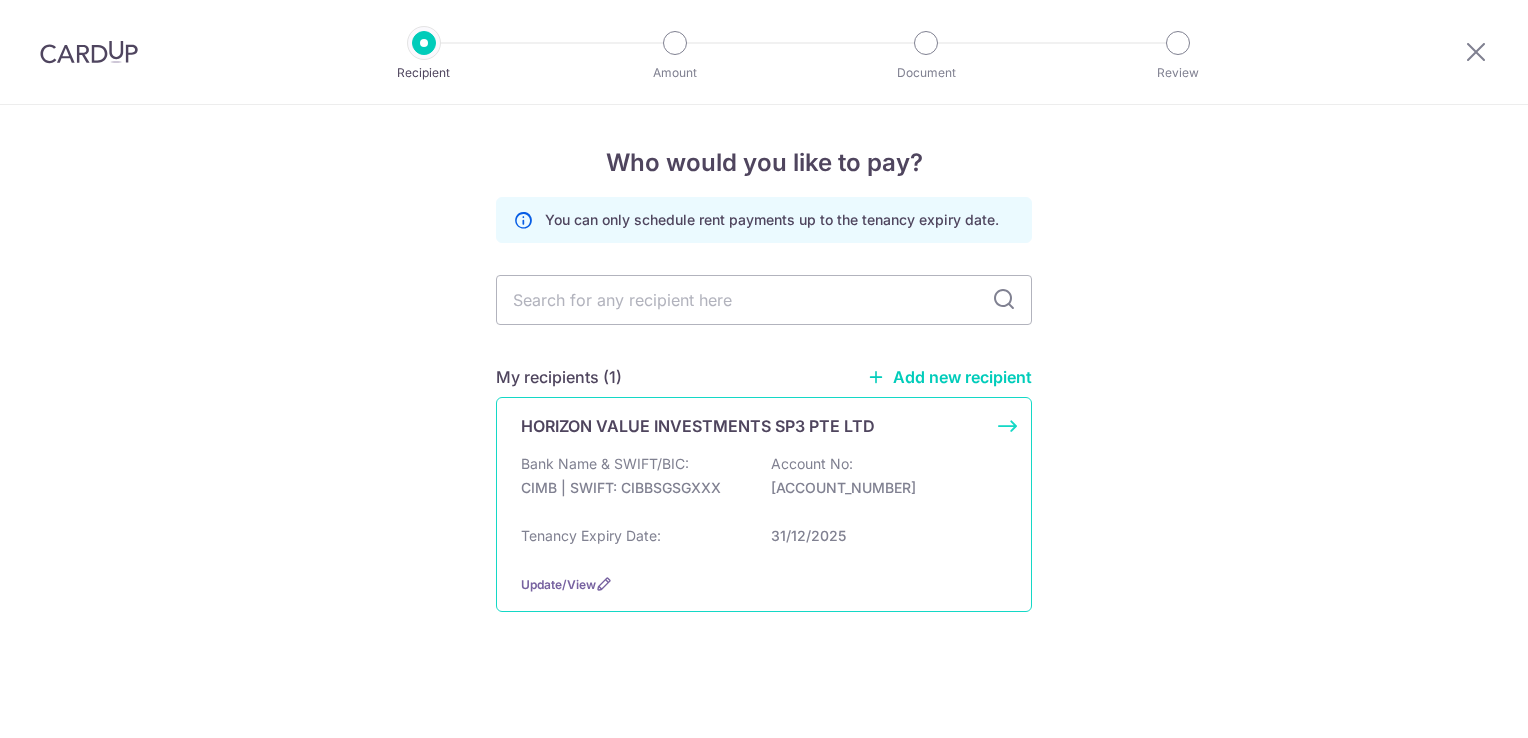 scroll, scrollTop: 0, scrollLeft: 0, axis: both 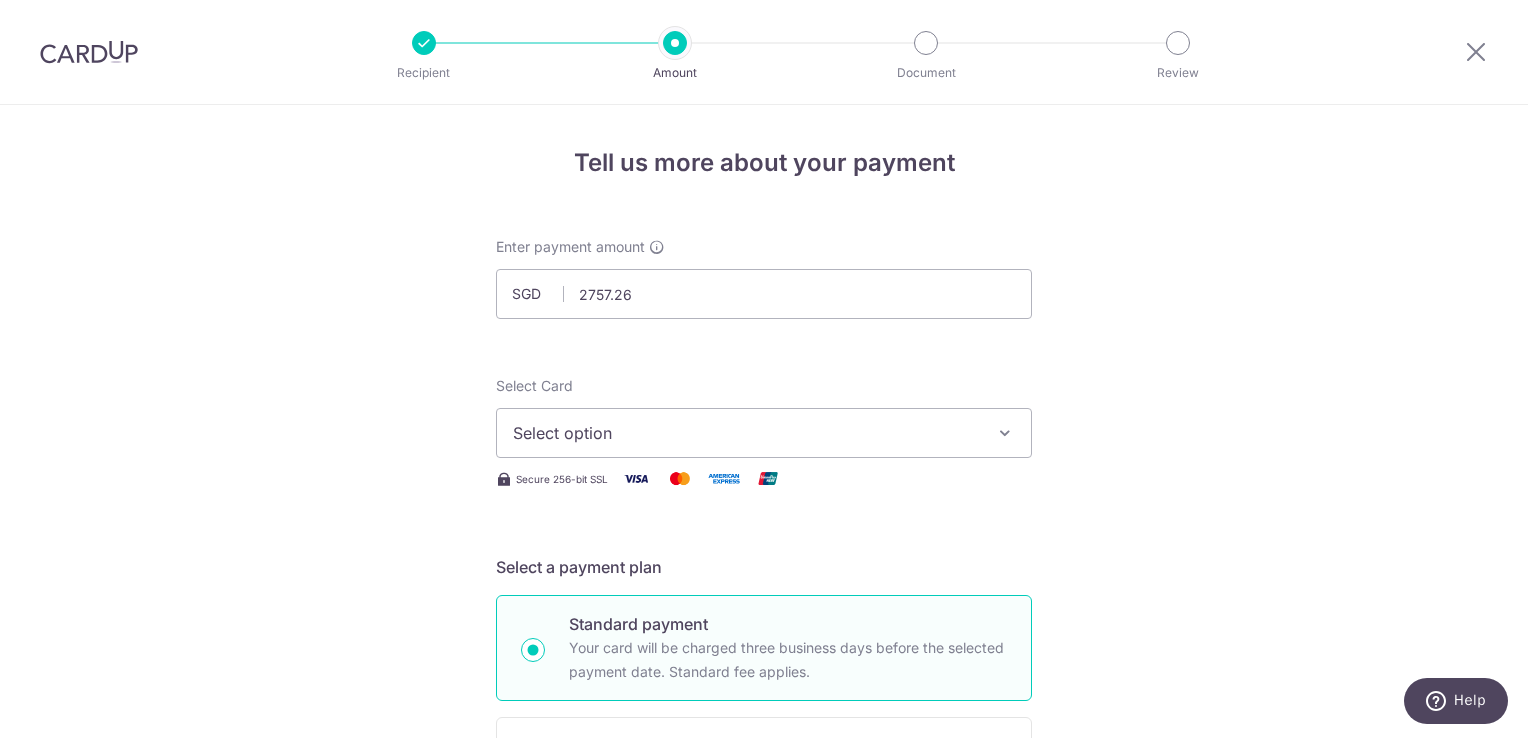type on "2,757.26" 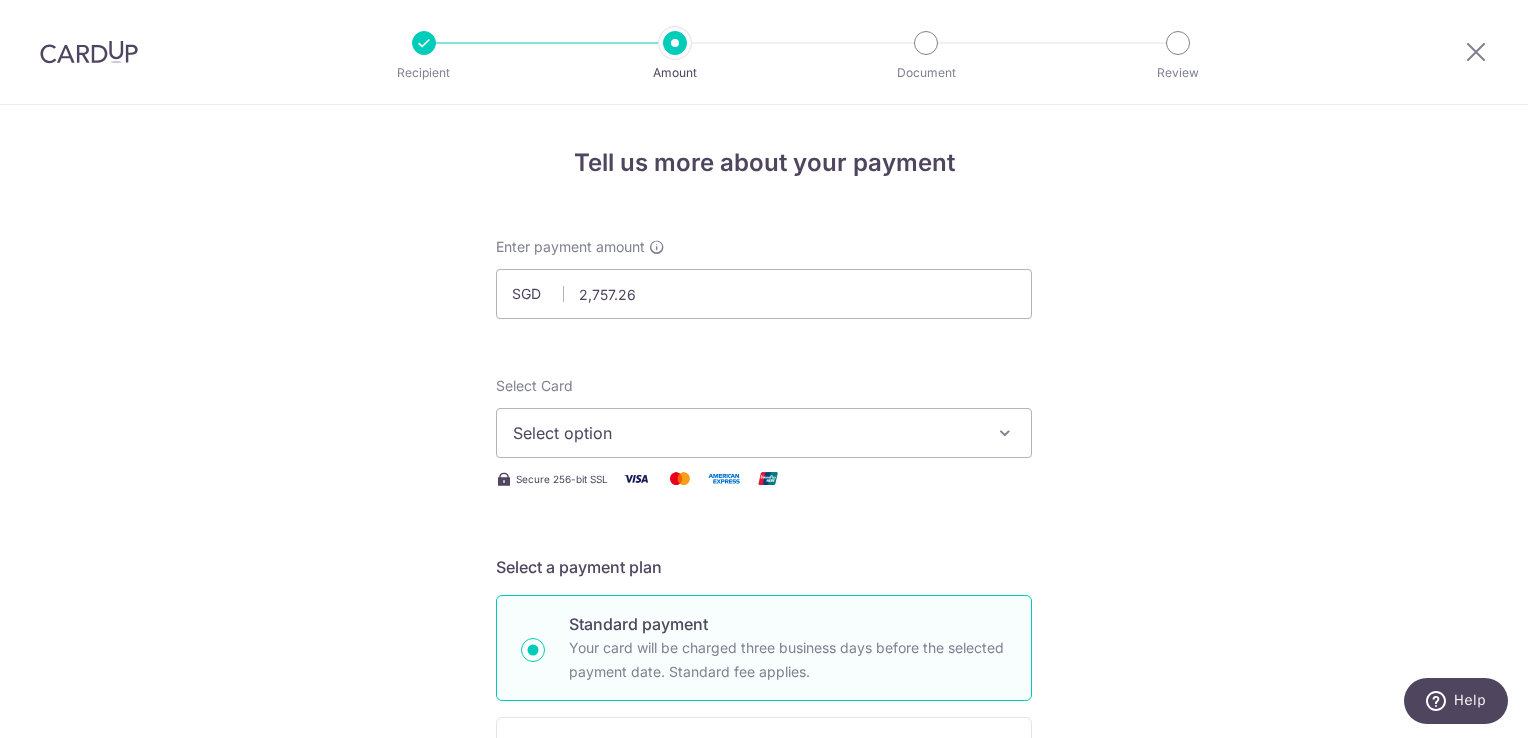 click on "Select option" at bounding box center [746, 433] 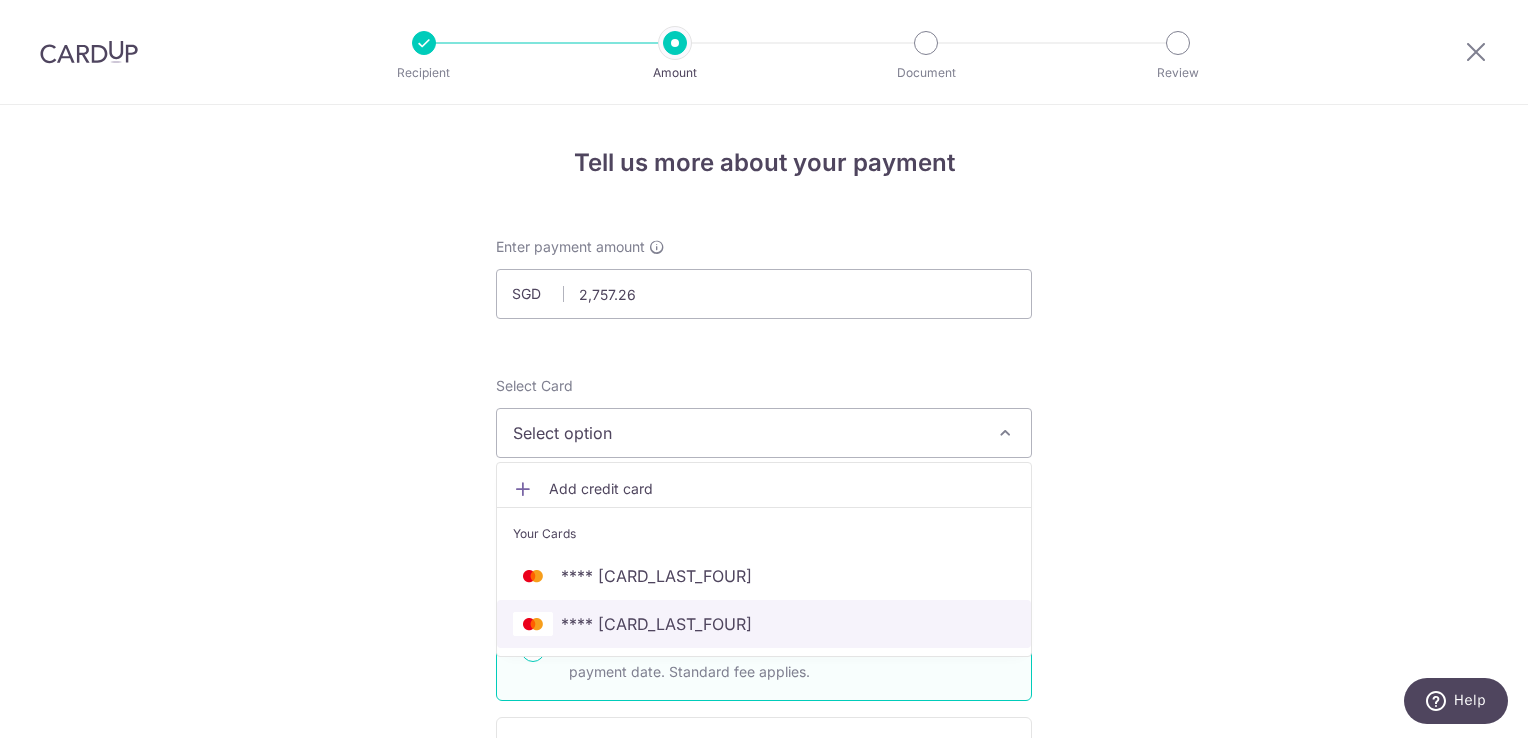 click on "**** [CREDIT_CARD]" at bounding box center [764, 624] 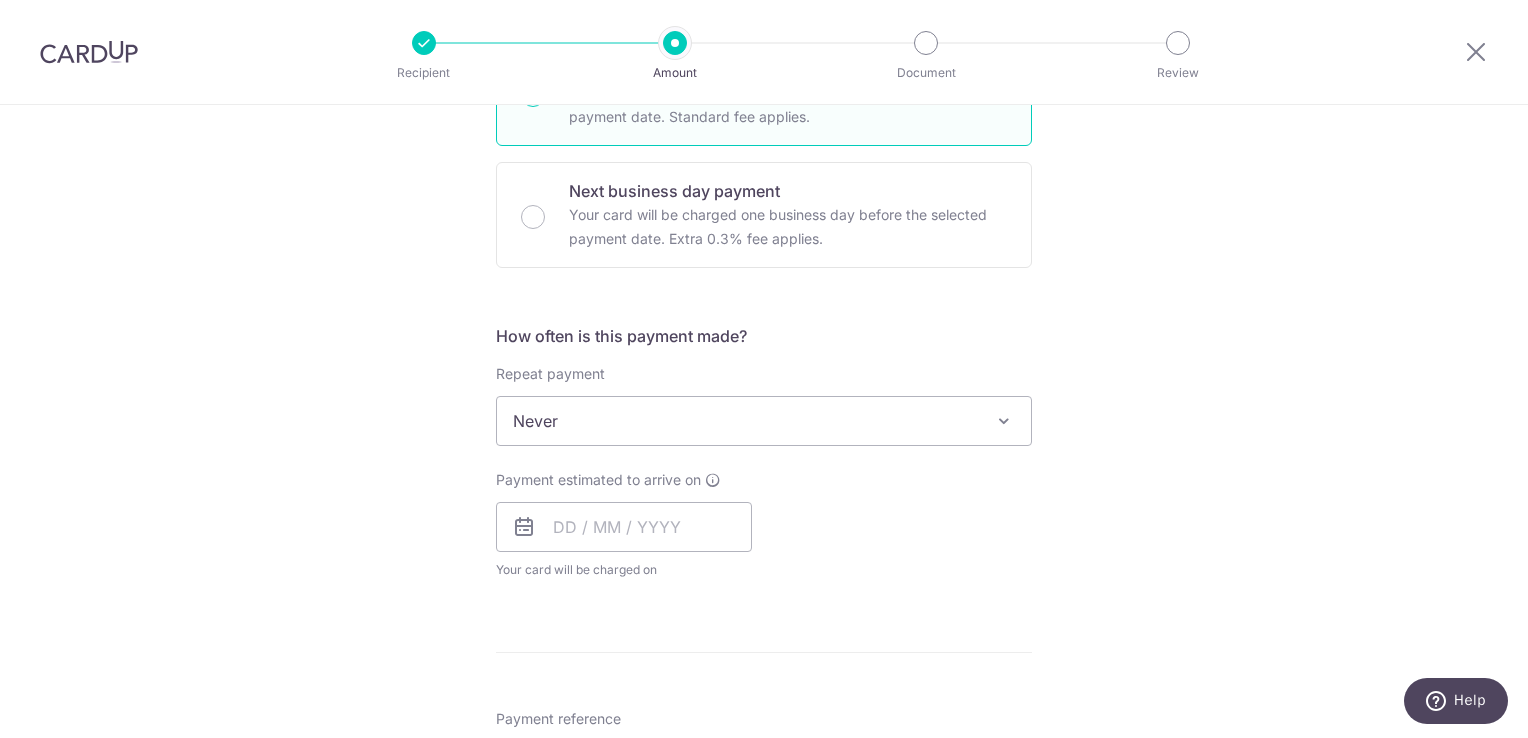 scroll, scrollTop: 800, scrollLeft: 0, axis: vertical 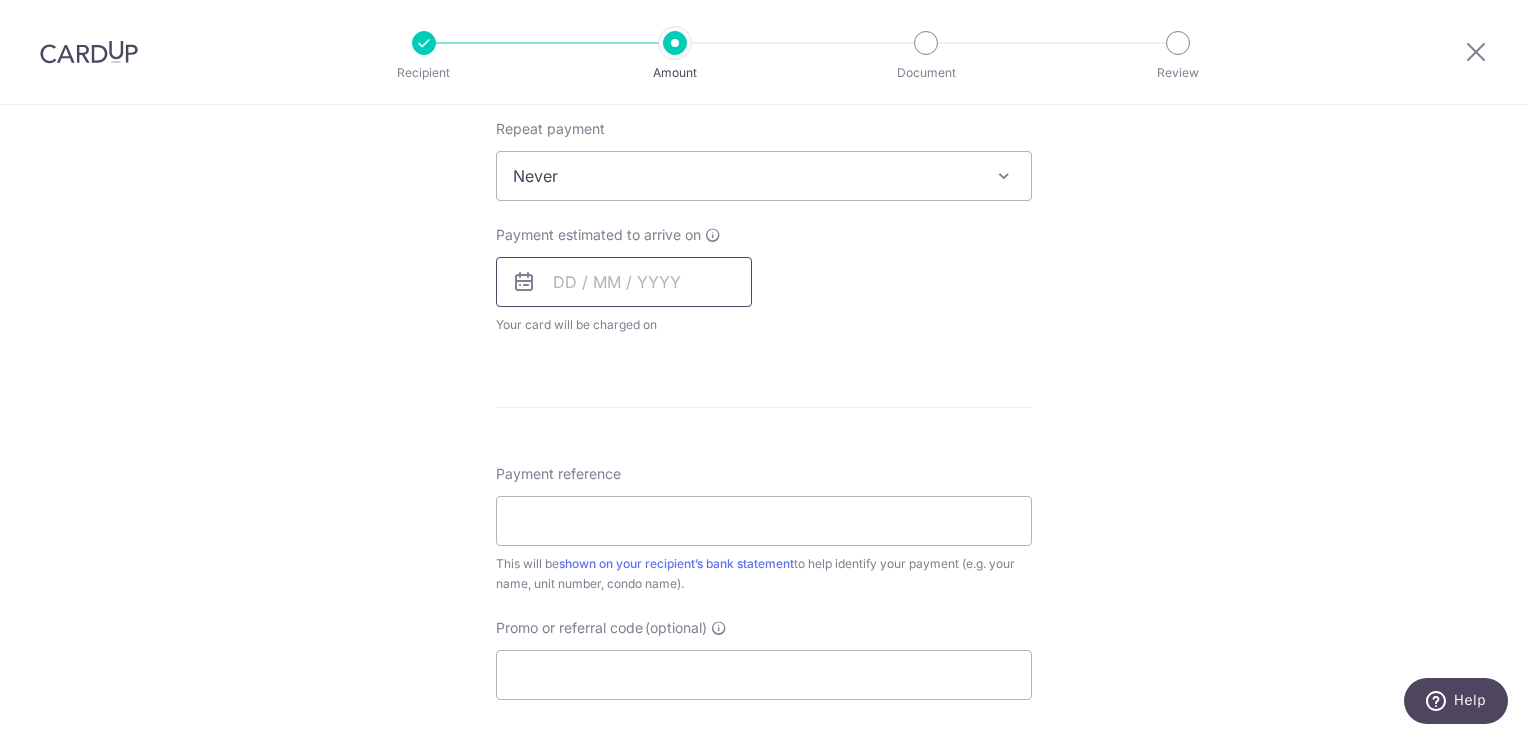 click at bounding box center (624, 282) 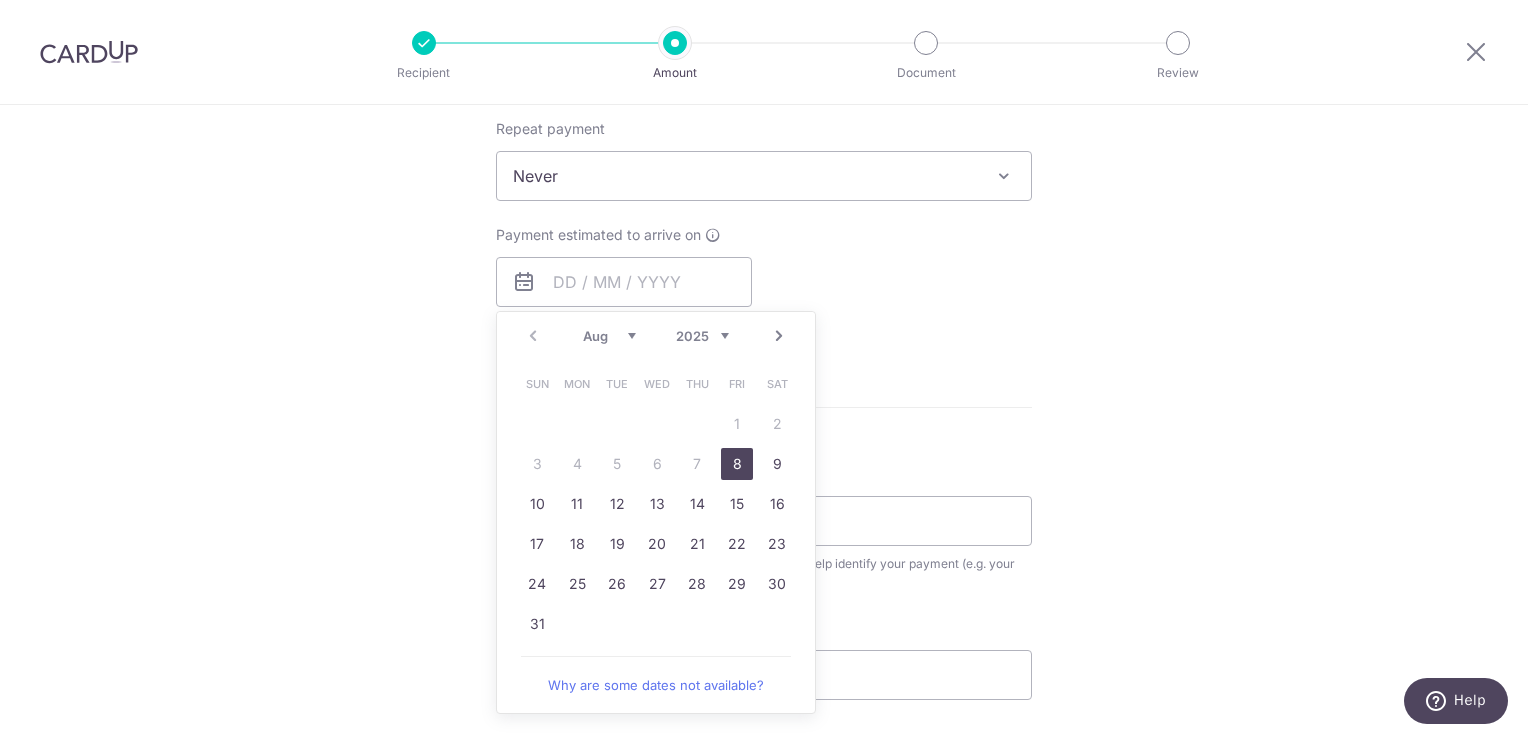 click on "8" at bounding box center (737, 464) 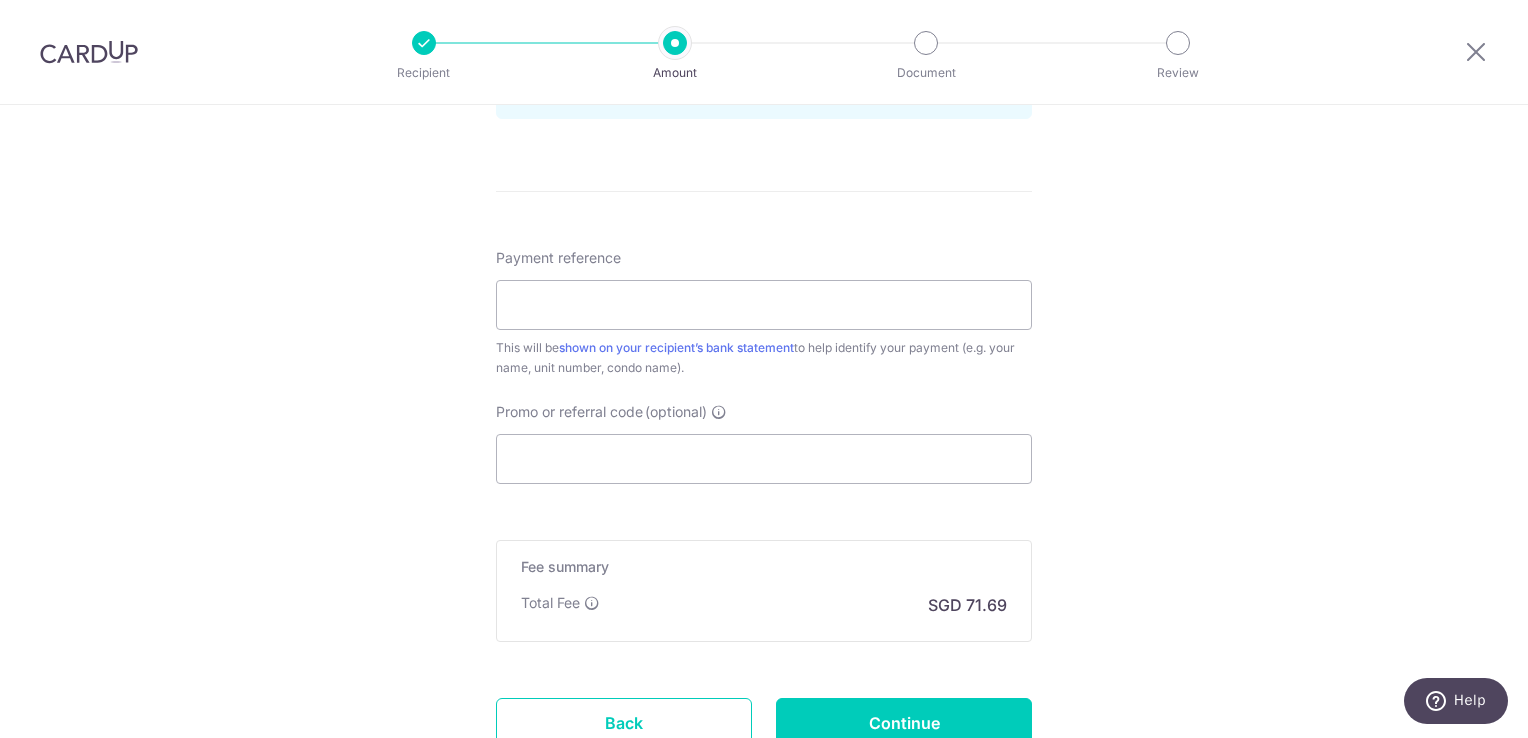 scroll, scrollTop: 1100, scrollLeft: 0, axis: vertical 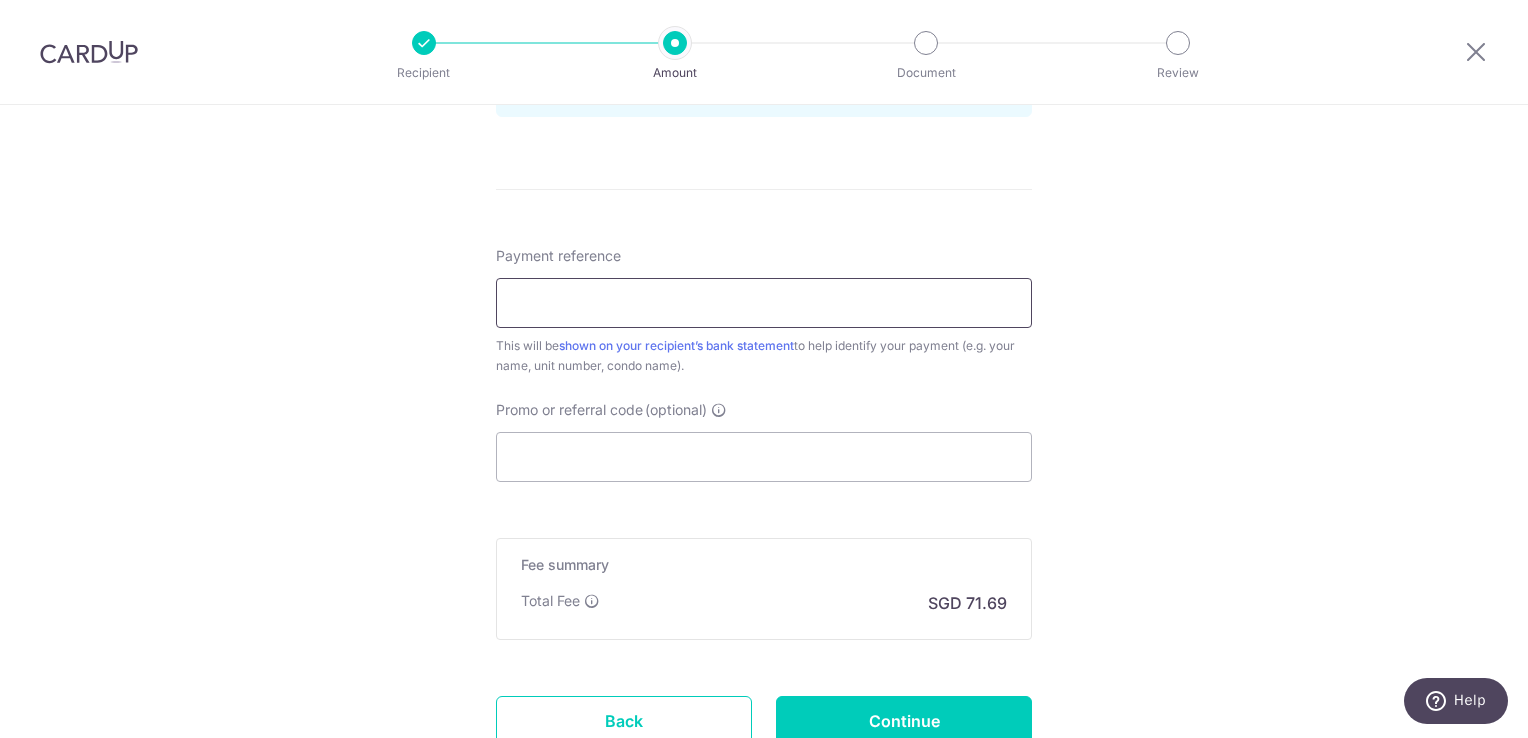 click on "Payment reference" at bounding box center (764, 303) 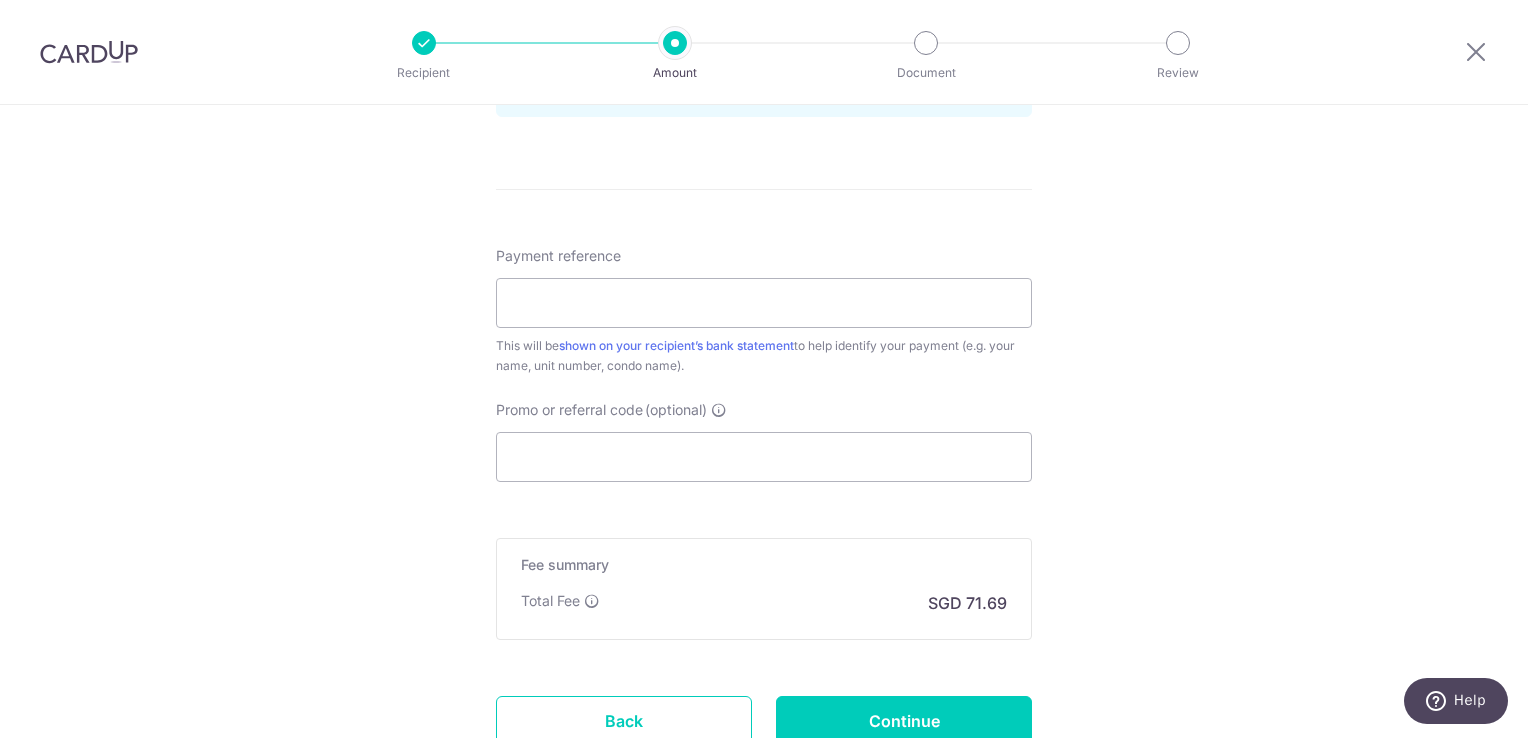 click on "Tell us more about your payment
Enter payment amount
SGD
2,757.26
2757.26
Select Card
**** 9451
Add credit card
Your Cards
**** 2989
**** 9451
Secure 256-bit SSL
Text
New card details
Card
Secure 256-bit SSL" at bounding box center (764, -50) 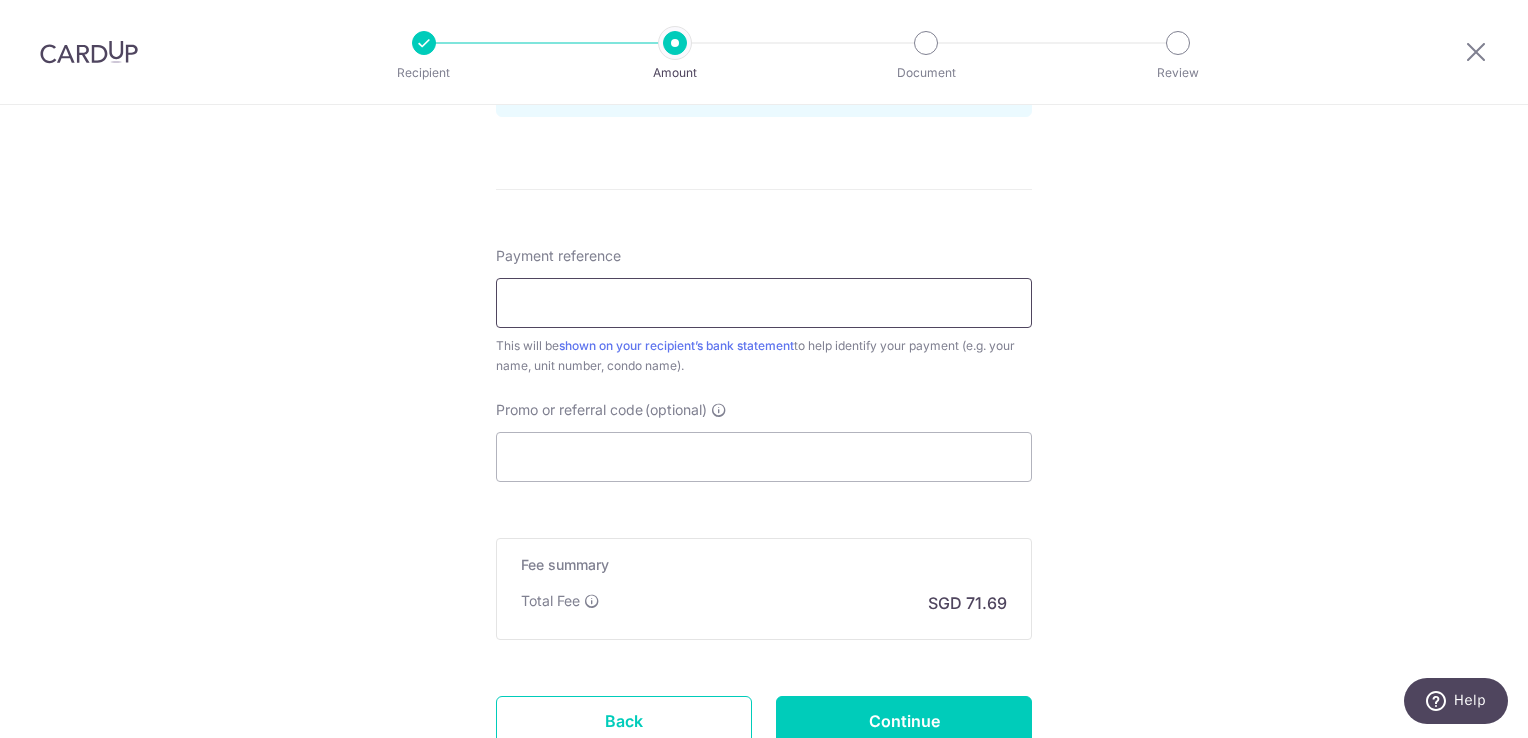 click on "Payment reference" at bounding box center [764, 303] 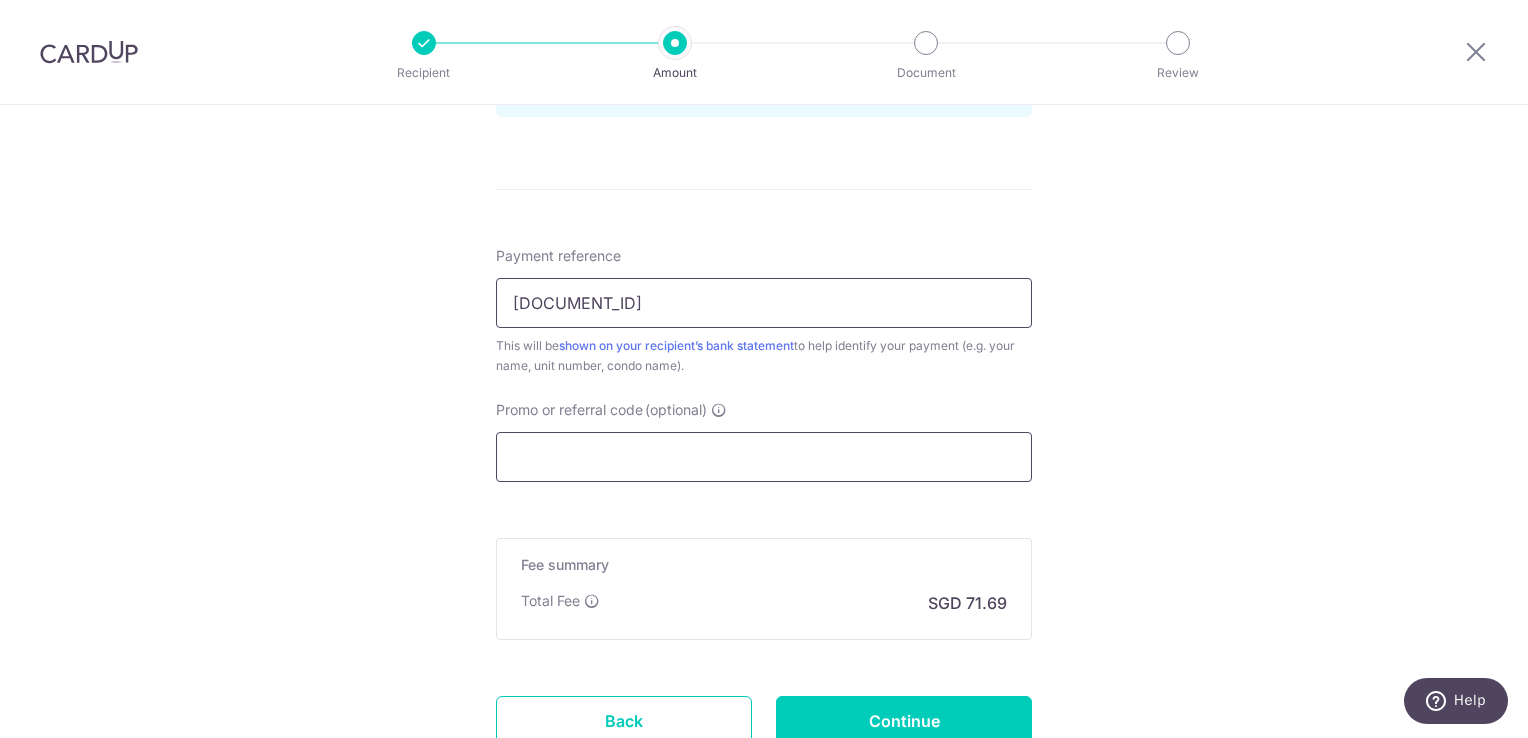 type on "HVI-RC202508389" 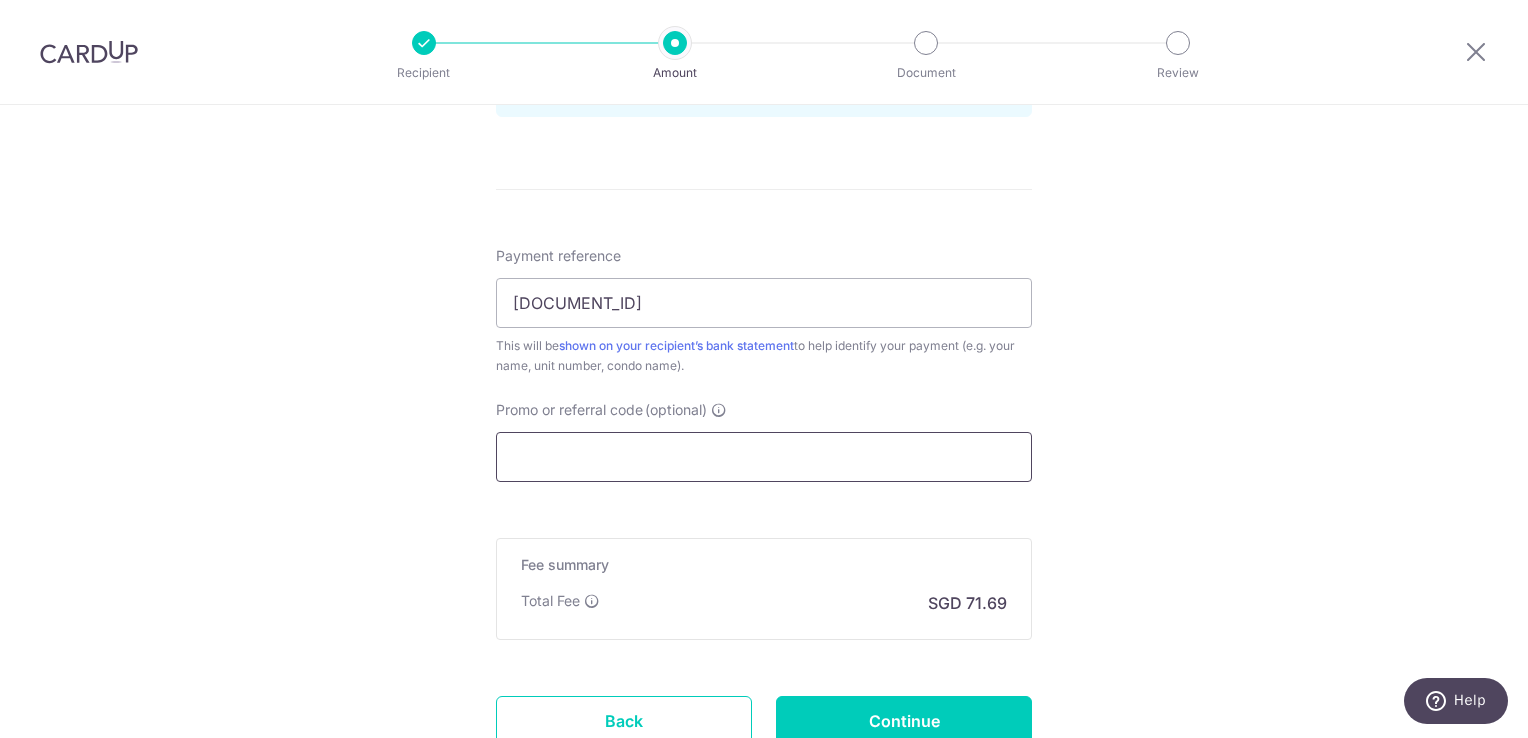 click on "Promo or referral code
(optional)" at bounding box center (764, 457) 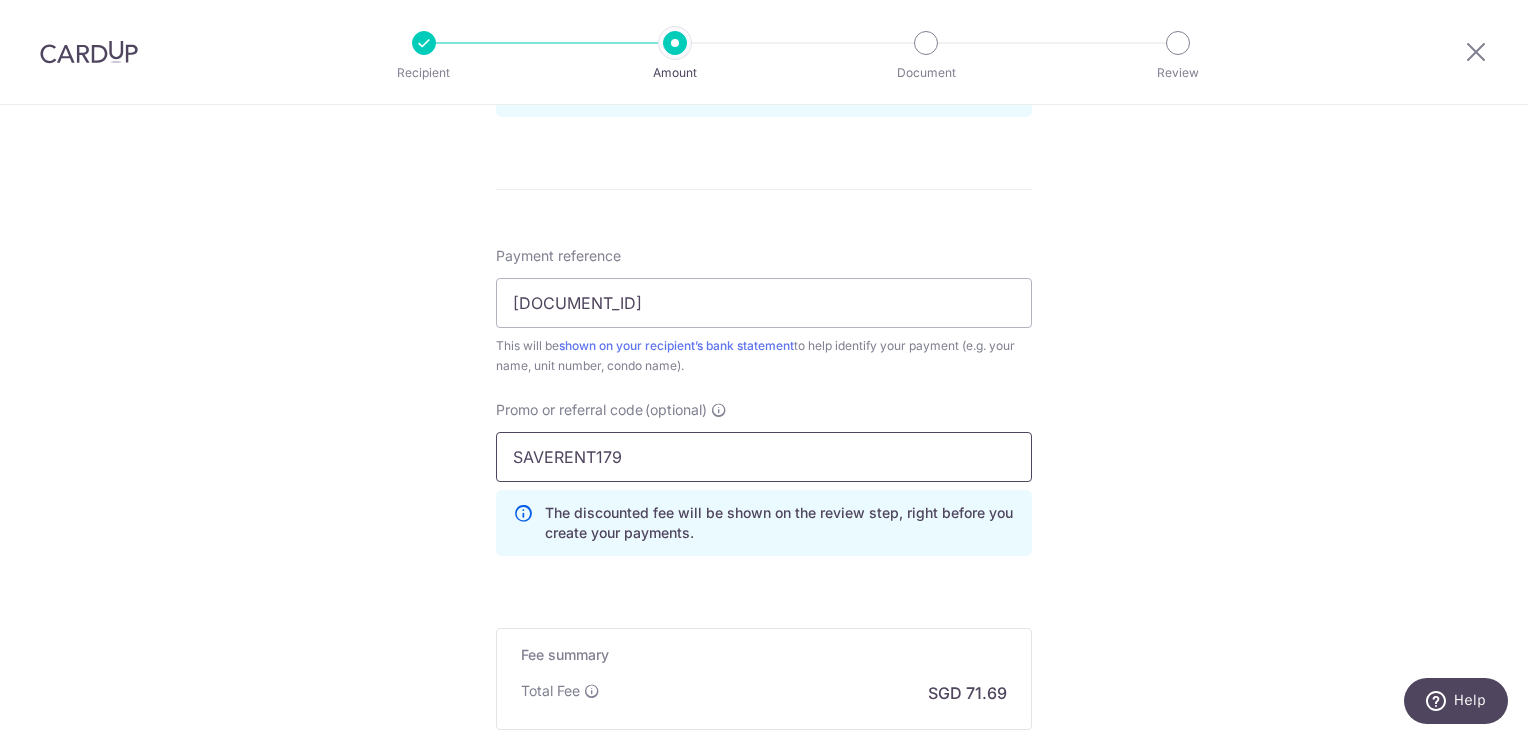type on "SAVERENT179" 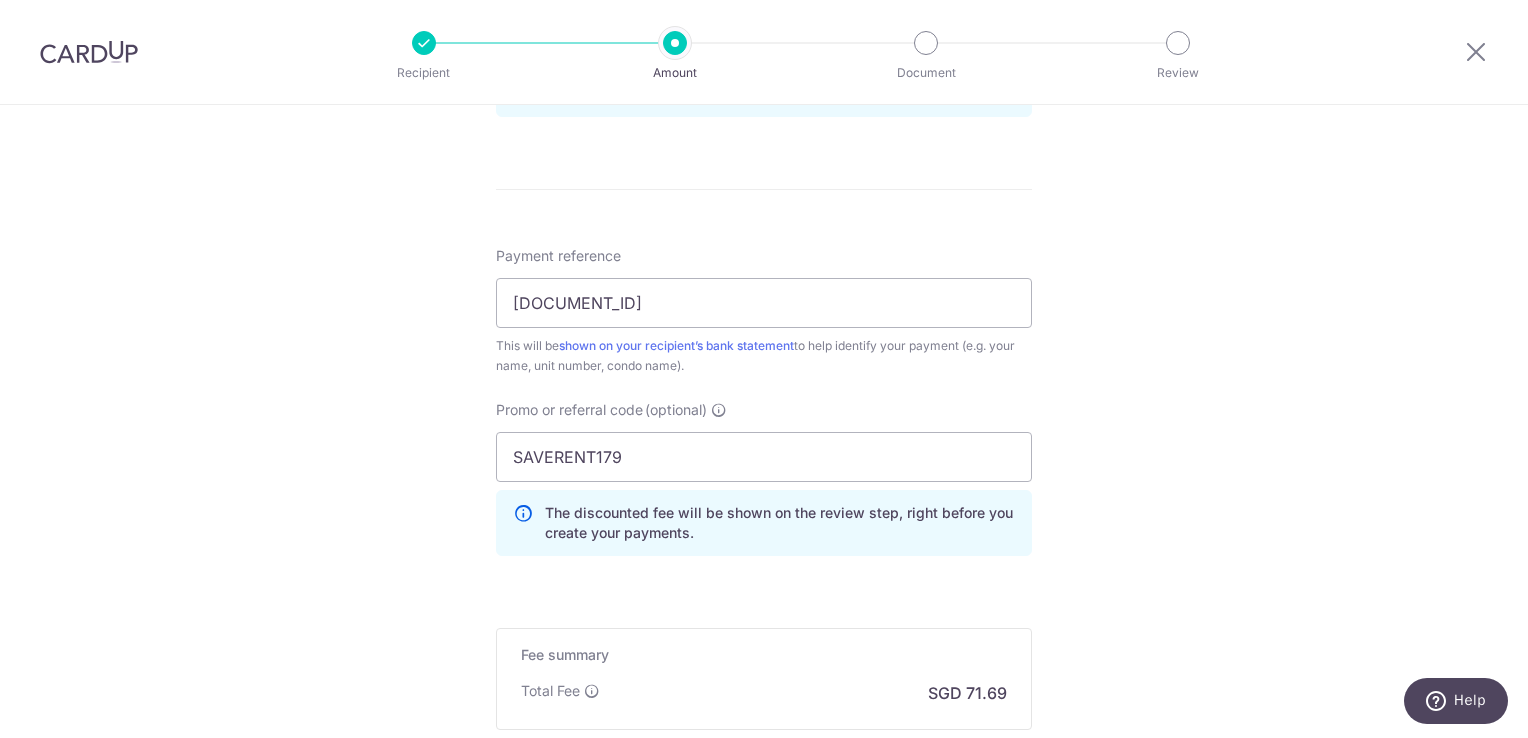click on "Tell us more about your payment
Enter payment amount
SGD
2,757.26
2757.26
Select Card
**** 9451
Add credit card
Your Cards
**** 2989
**** 9451
Secure 256-bit SSL
Text
New card details
Card
Secure 256-bit SSL" at bounding box center [764, -5] 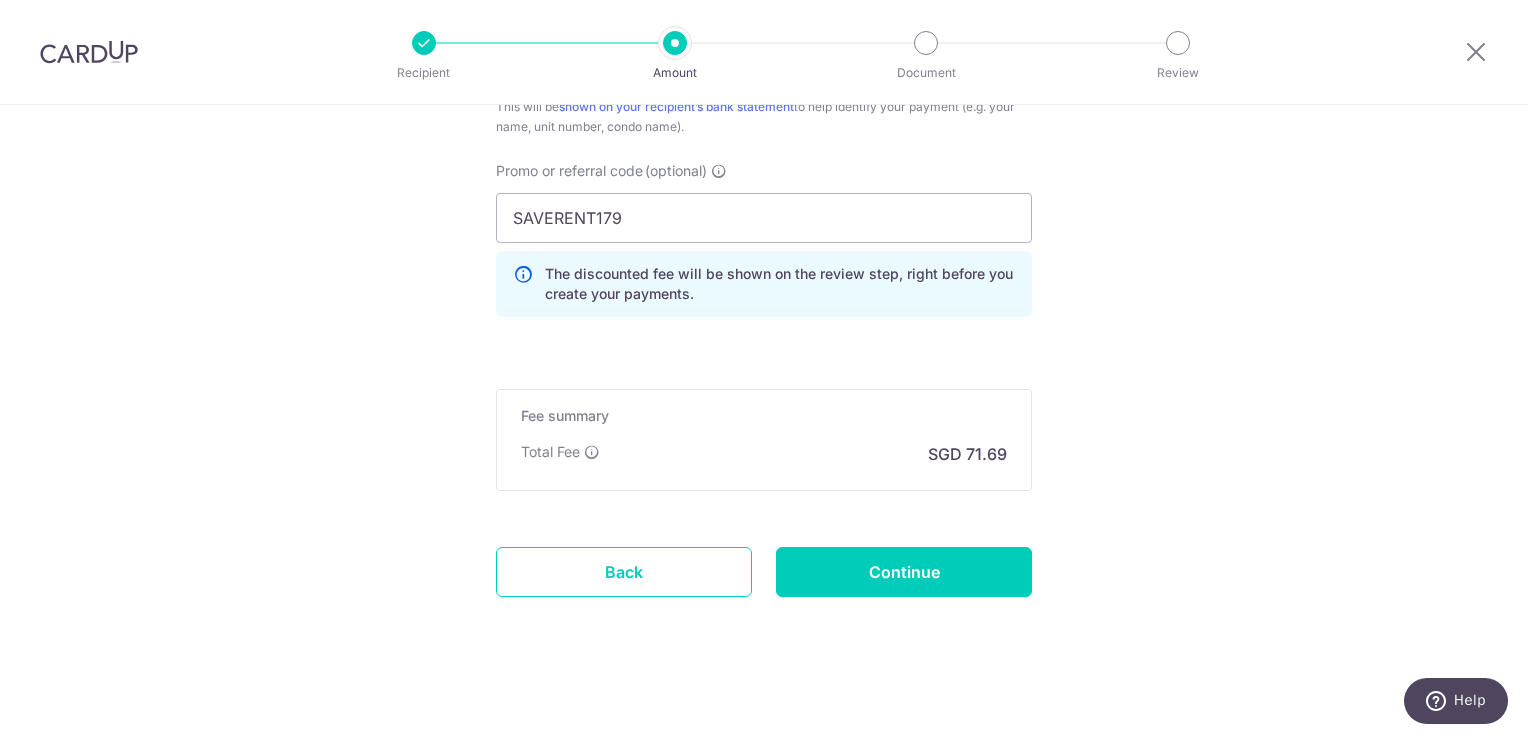 scroll, scrollTop: 1344, scrollLeft: 0, axis: vertical 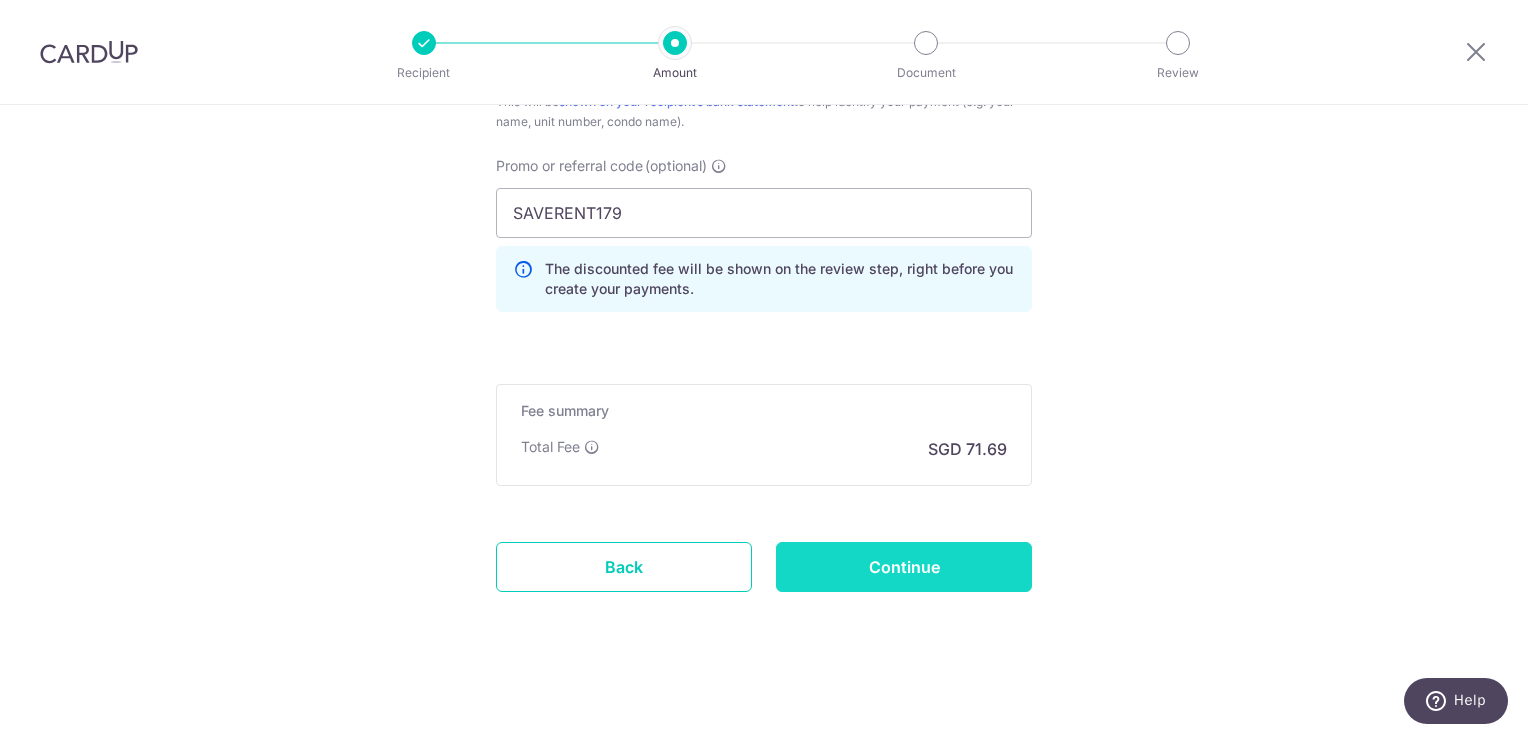 click on "Continue" at bounding box center [904, 567] 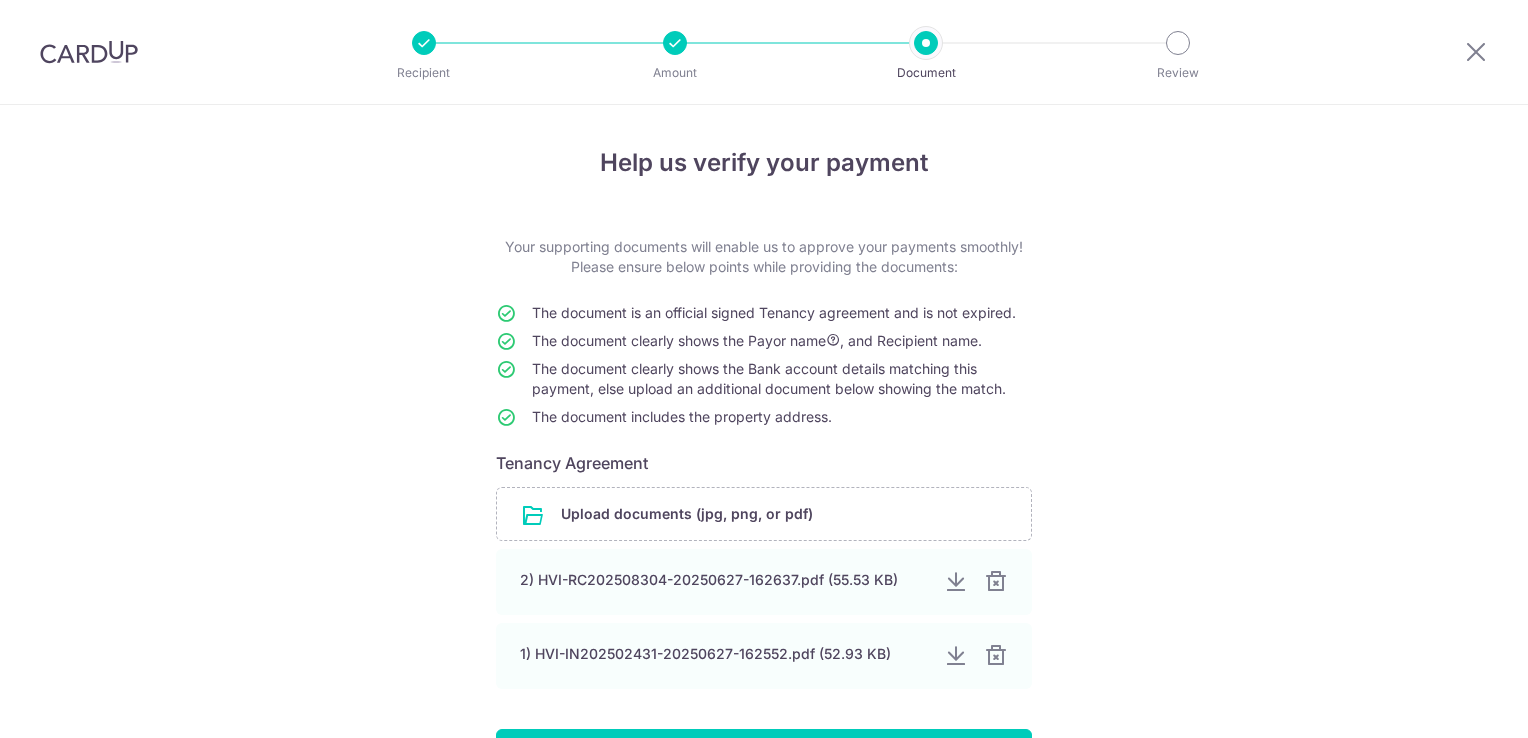 scroll, scrollTop: 0, scrollLeft: 0, axis: both 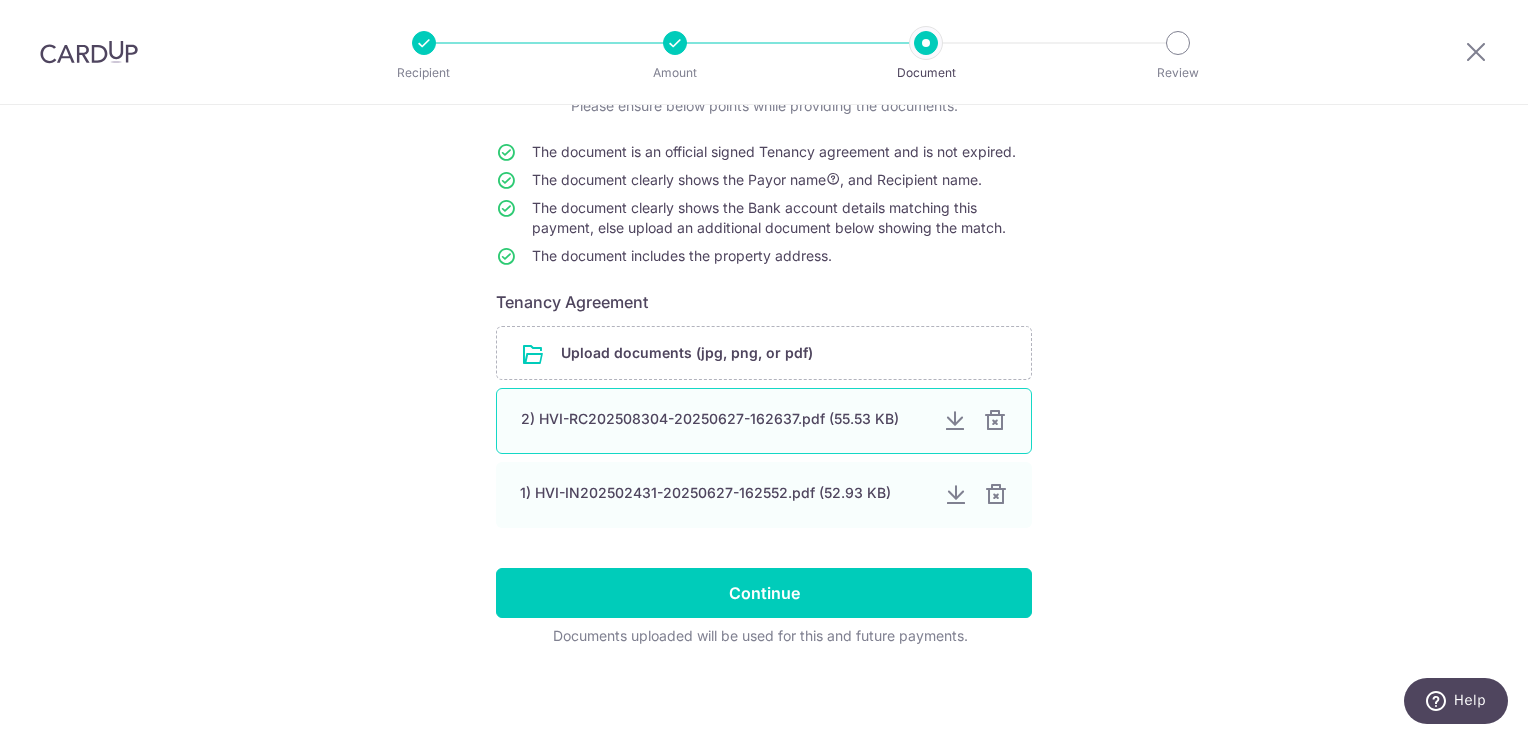 click at bounding box center (995, 421) 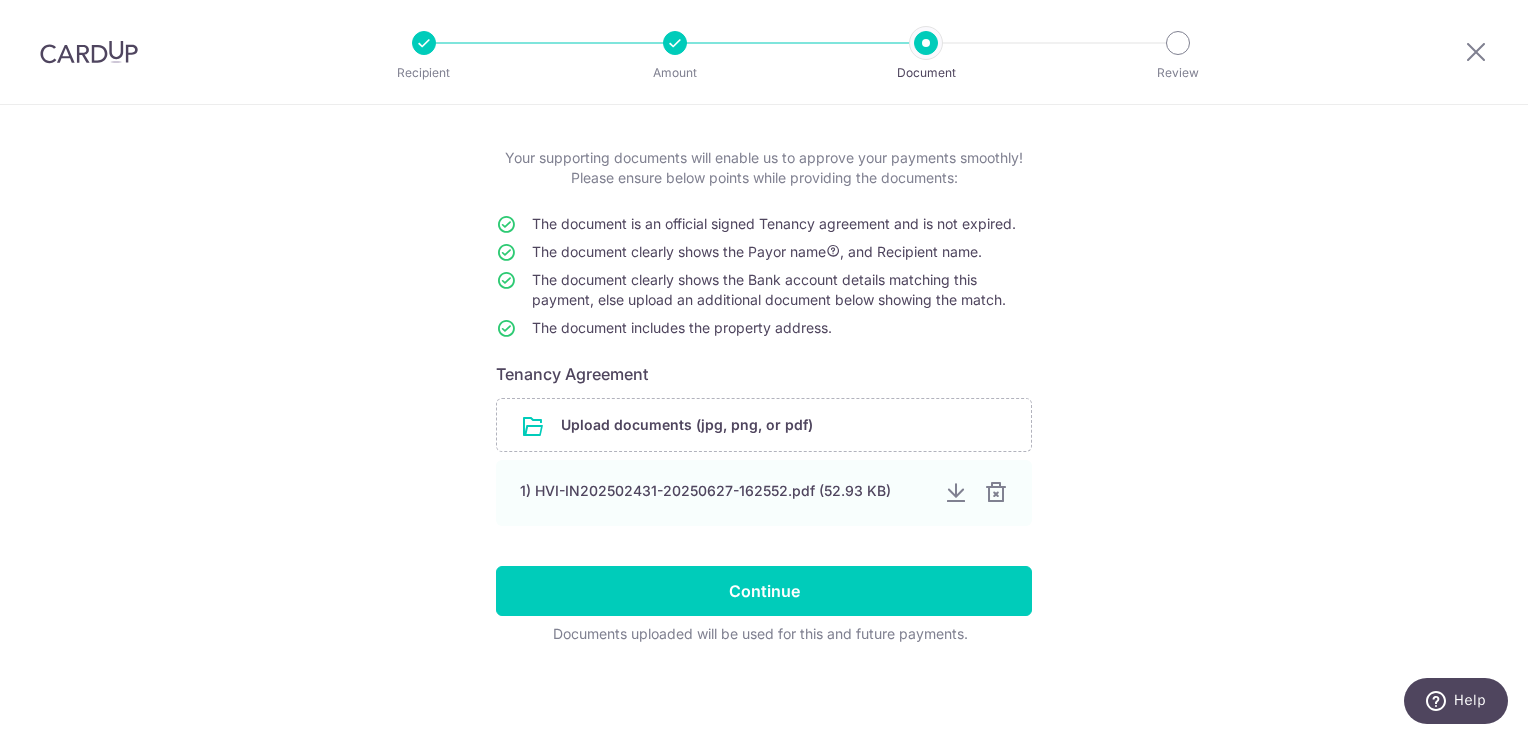 scroll, scrollTop: 88, scrollLeft: 0, axis: vertical 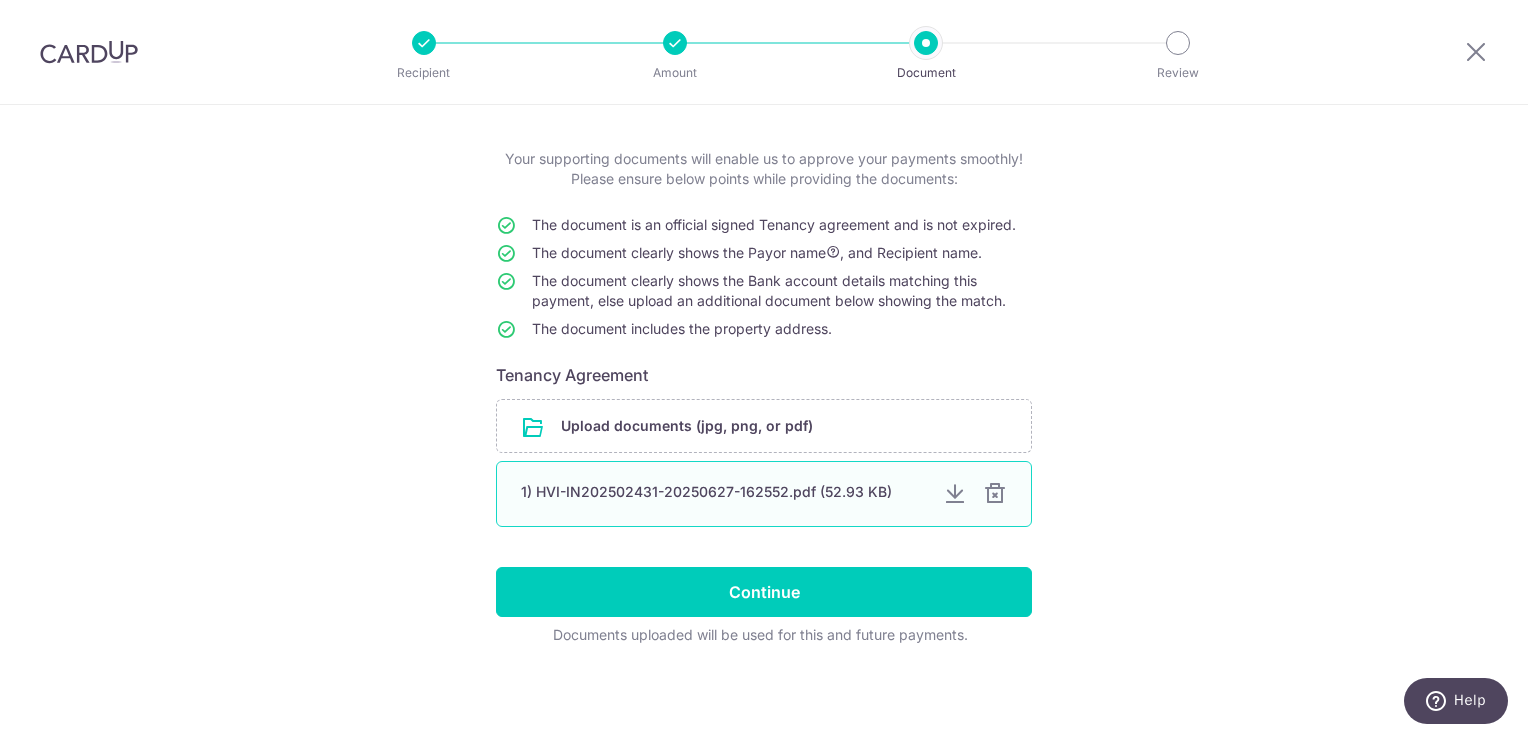 click at bounding box center [995, 494] 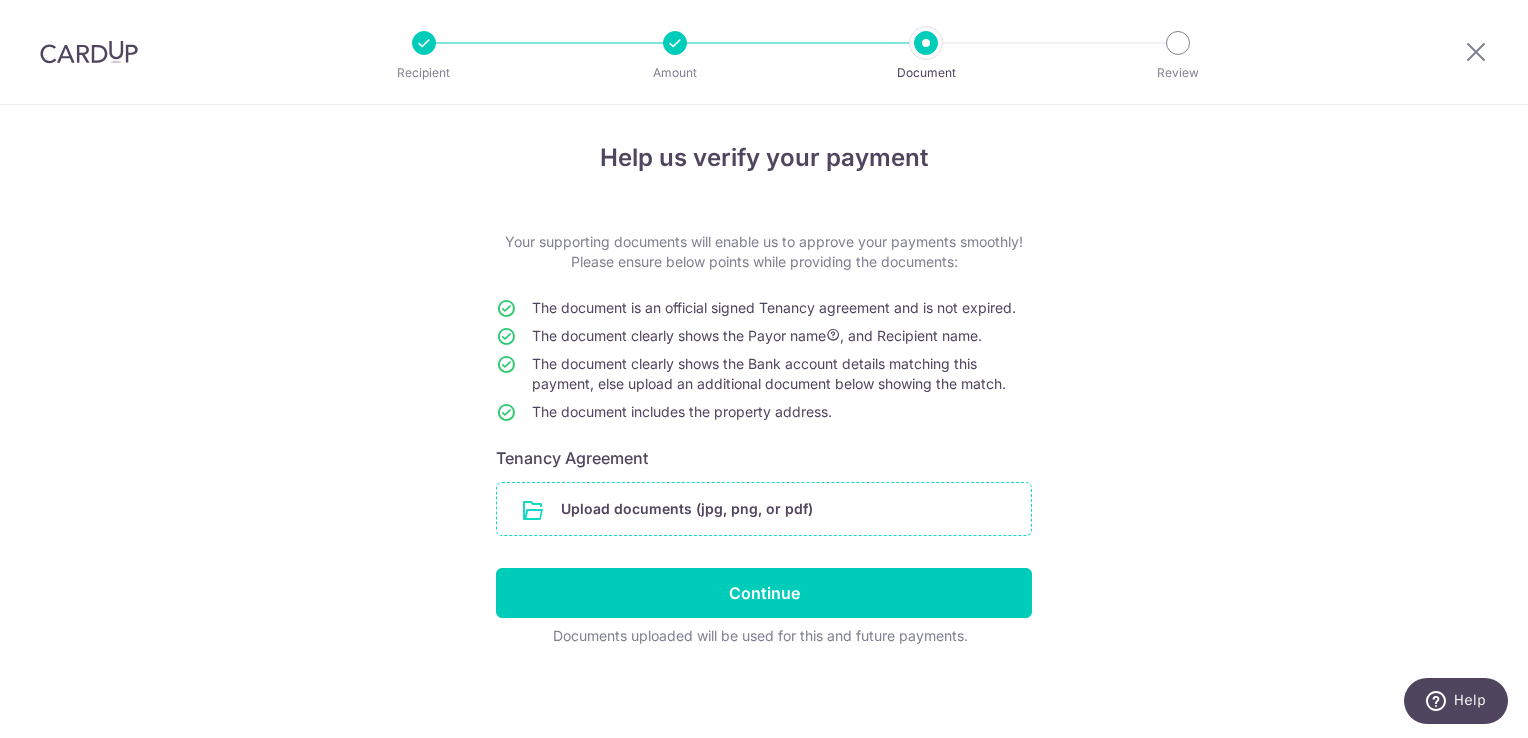 click at bounding box center [764, 509] 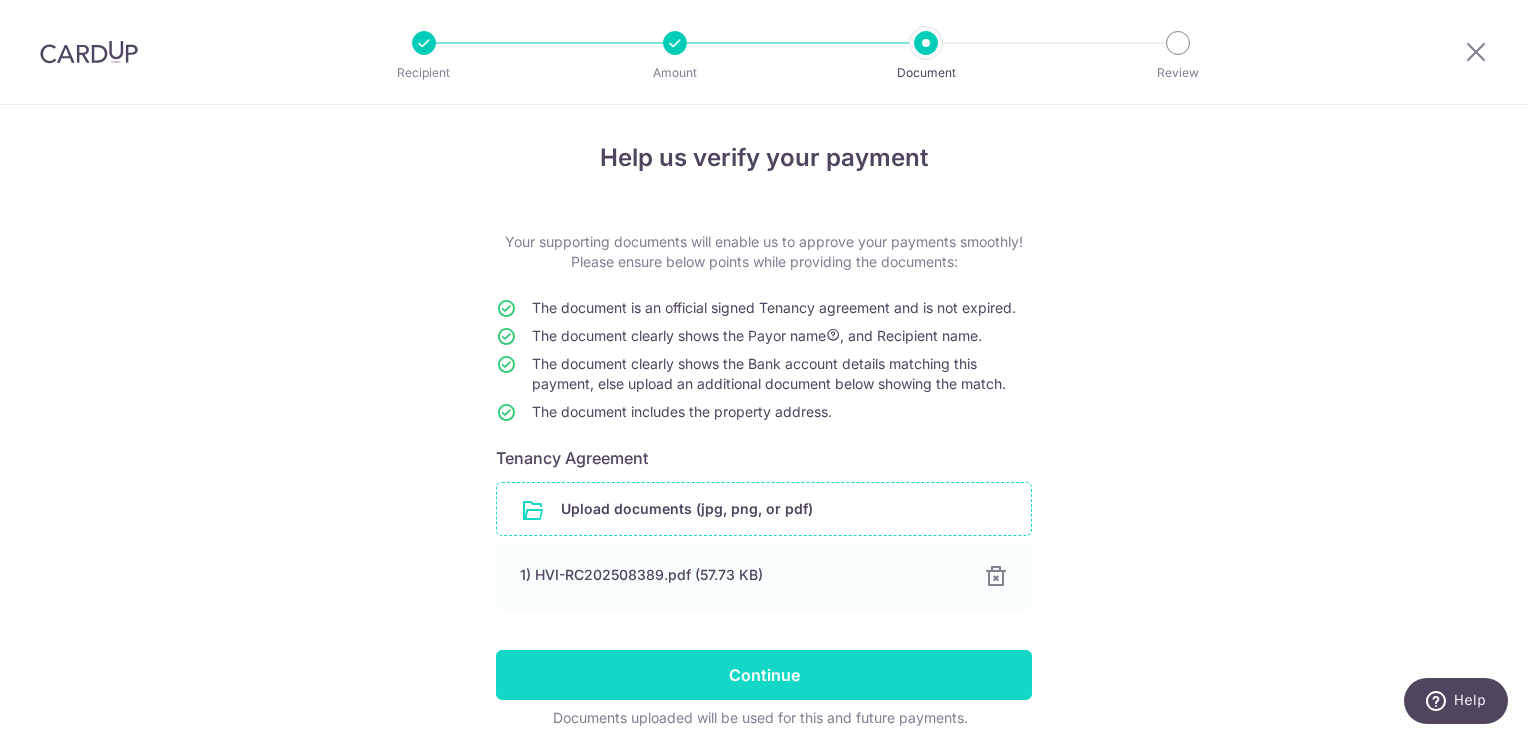 click on "Continue" at bounding box center (764, 675) 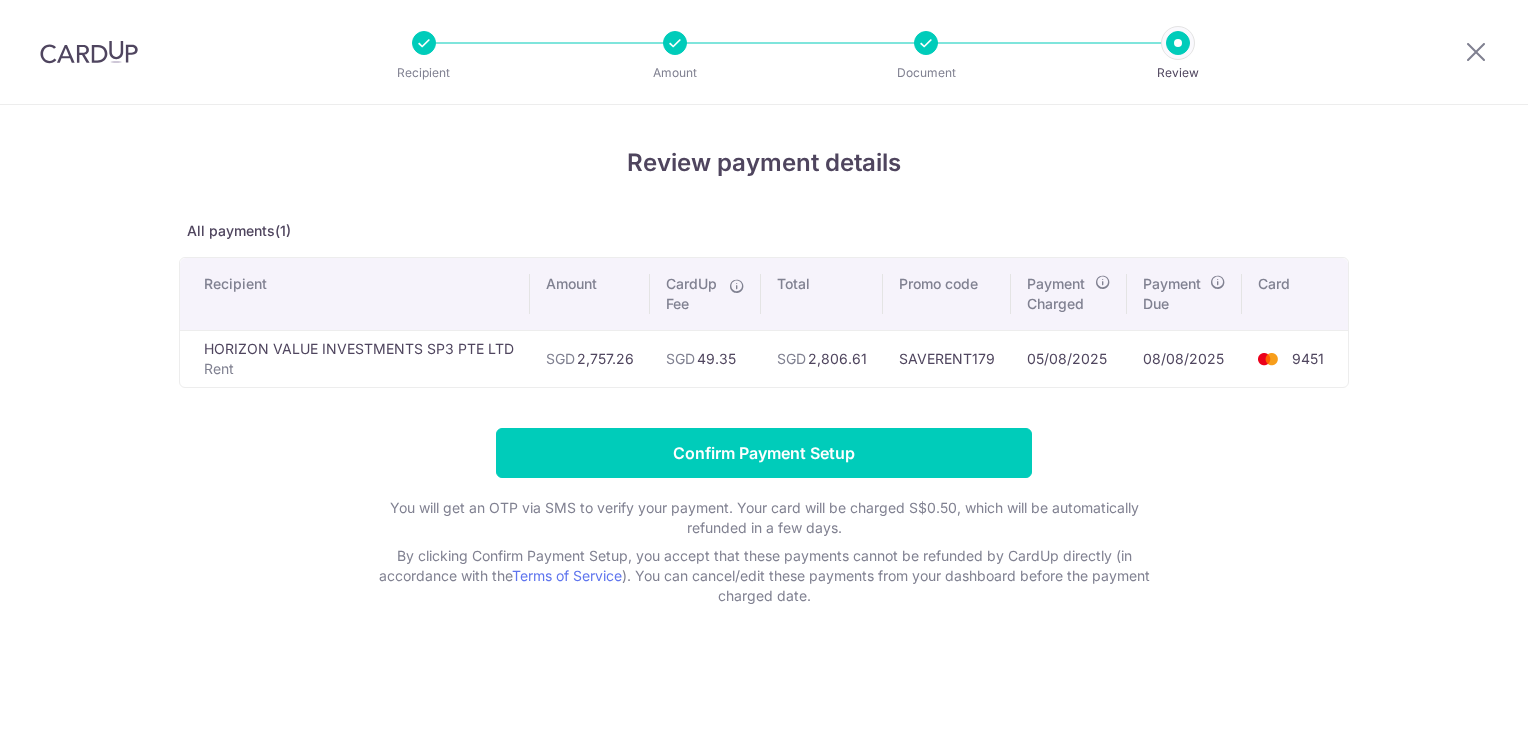 scroll, scrollTop: 0, scrollLeft: 0, axis: both 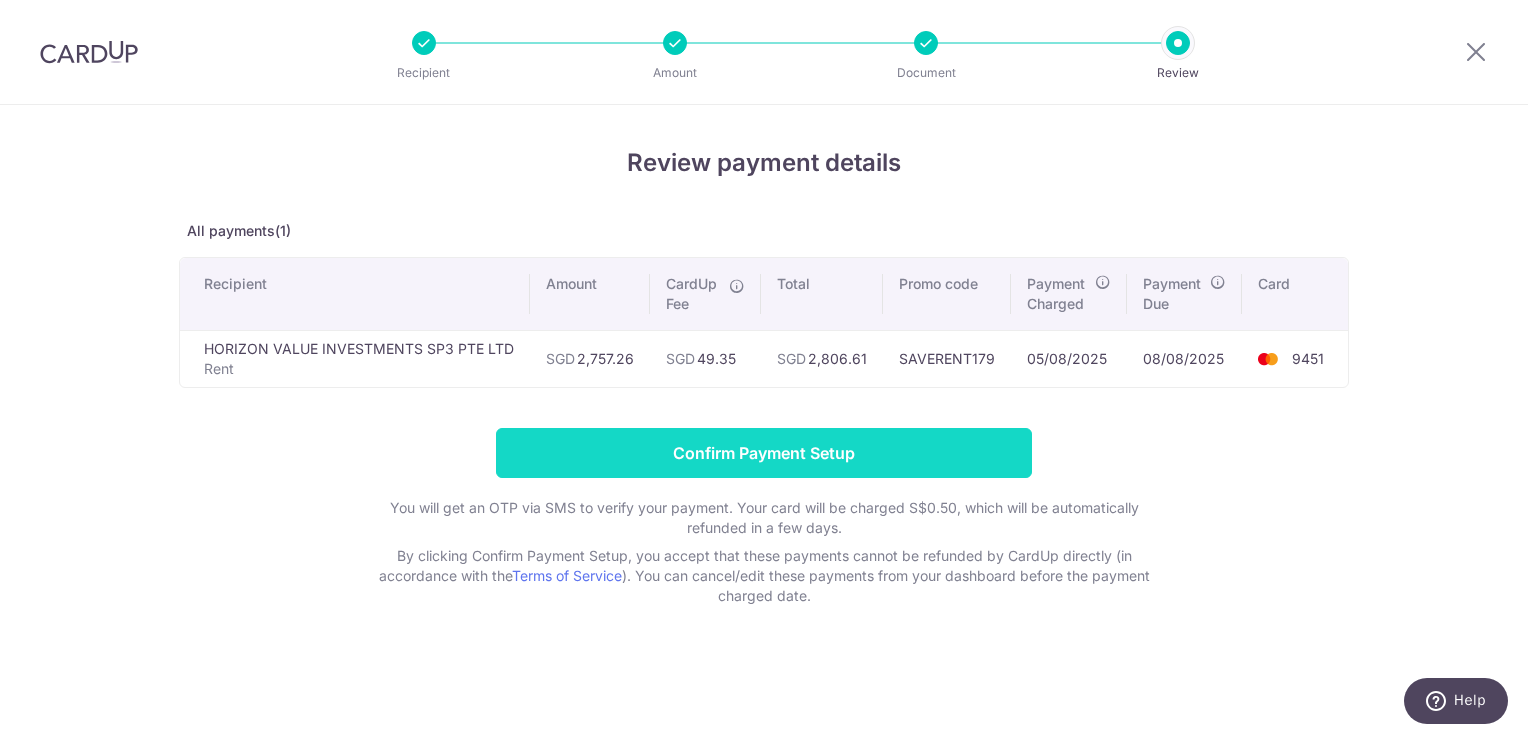 click on "Confirm Payment Setup" at bounding box center [764, 453] 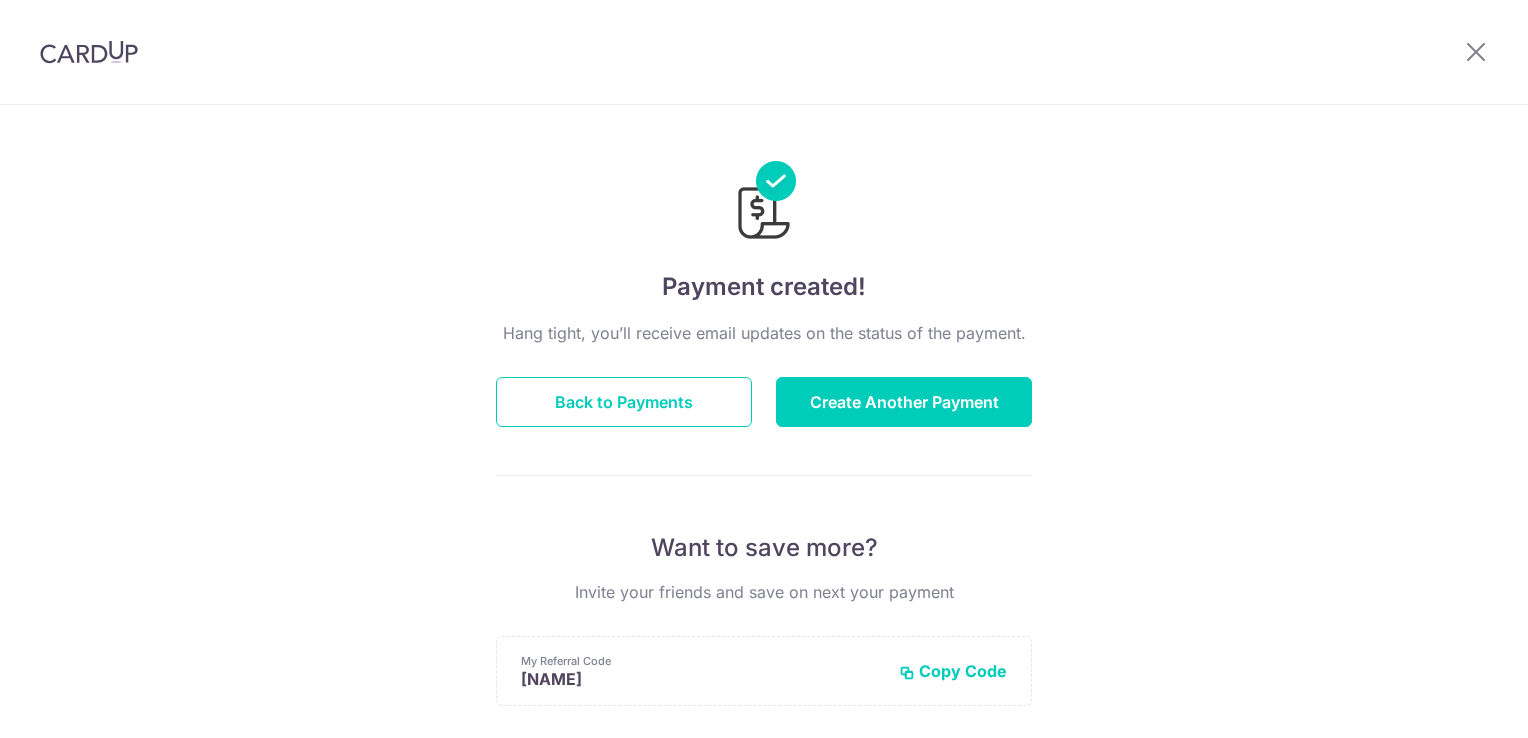 scroll, scrollTop: 0, scrollLeft: 0, axis: both 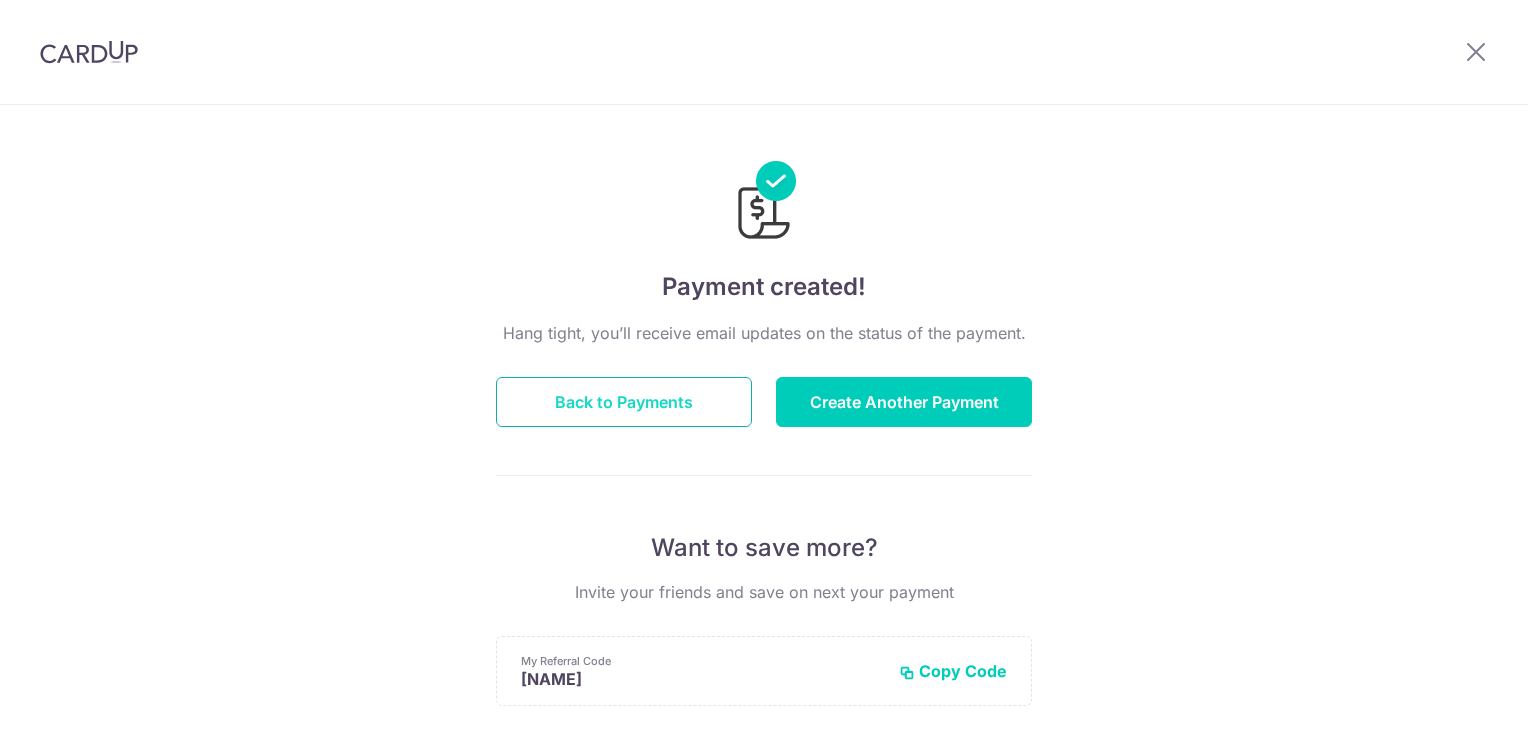 click on "Back to Payments" at bounding box center [624, 402] 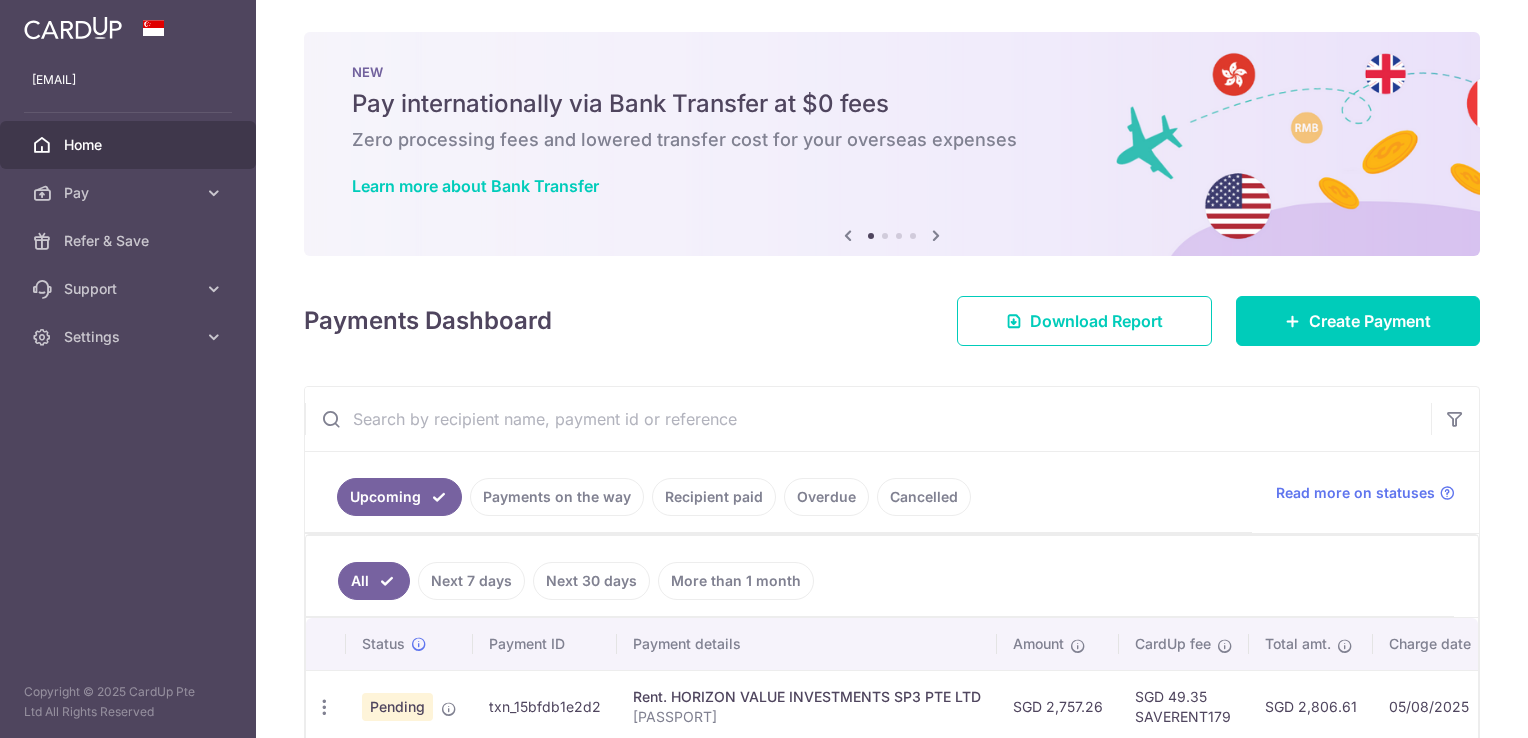 scroll, scrollTop: 0, scrollLeft: 0, axis: both 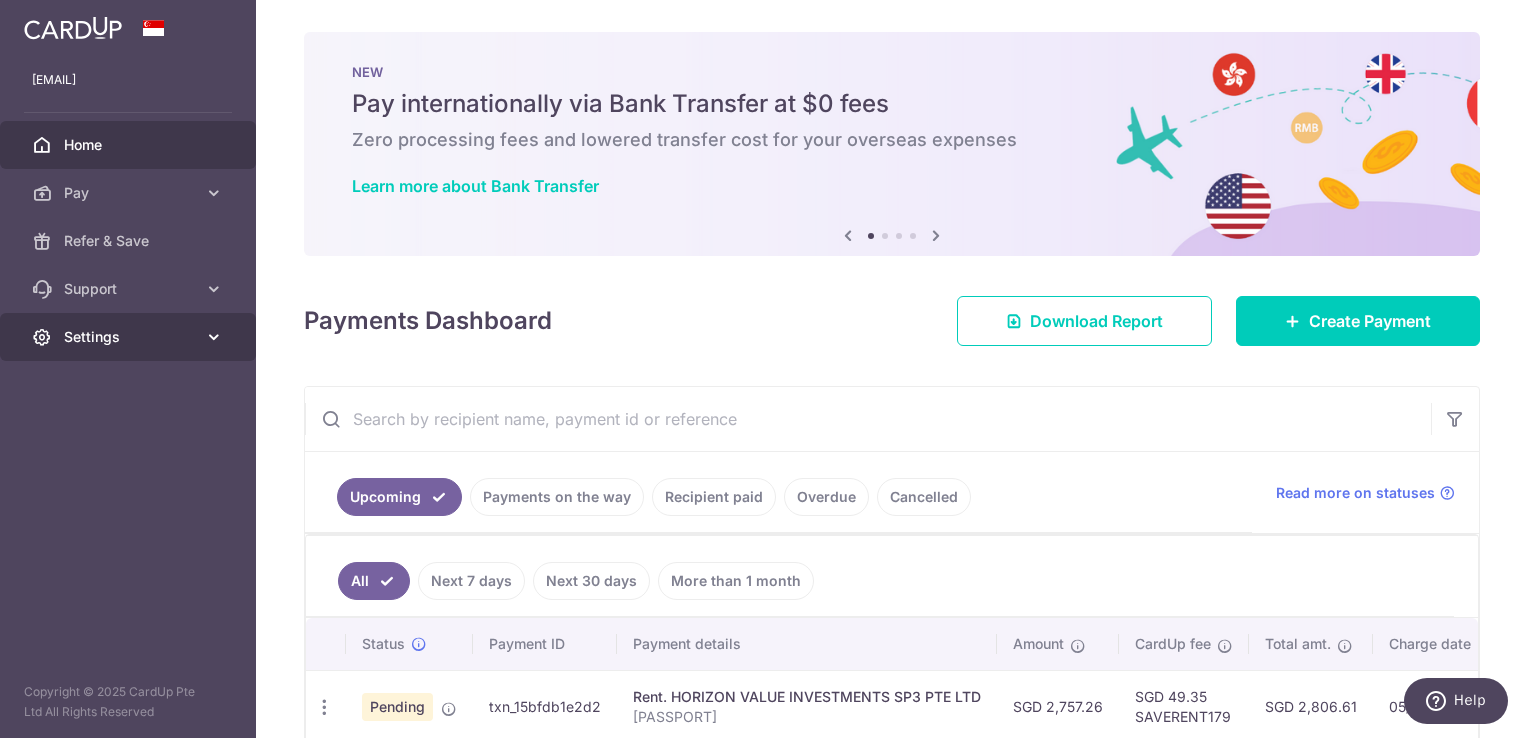 click on "Settings" at bounding box center (130, 337) 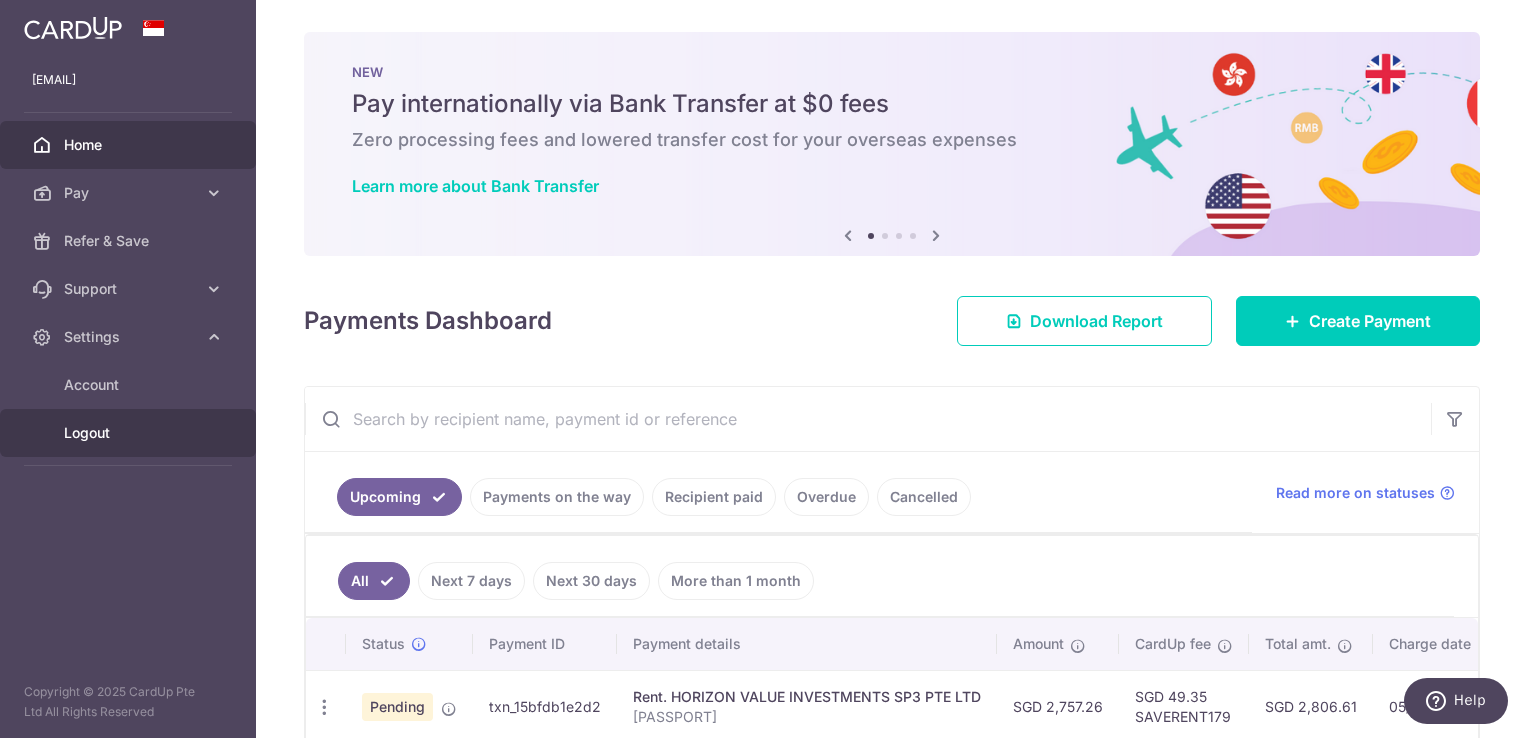 click on "Logout" at bounding box center [130, 433] 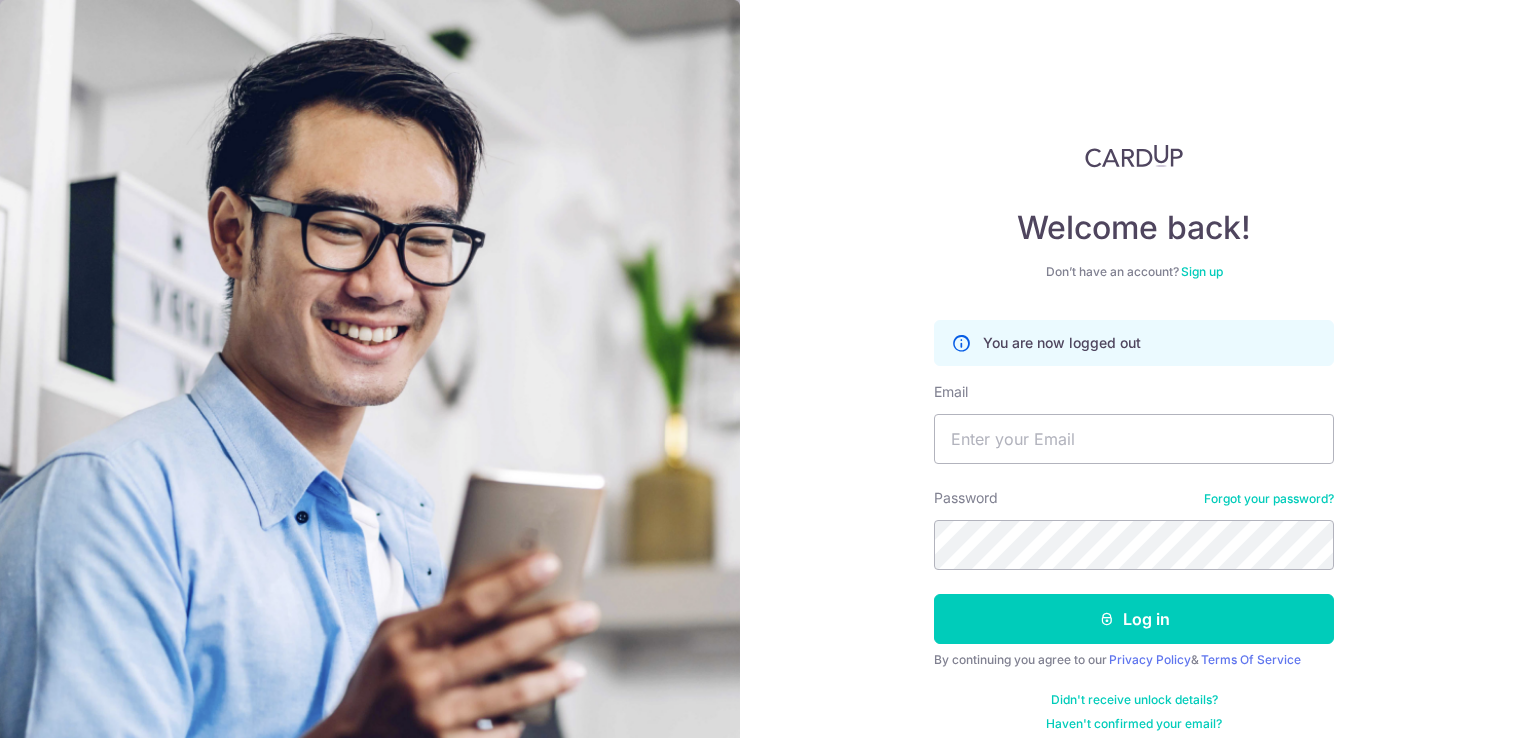 scroll, scrollTop: 0, scrollLeft: 0, axis: both 